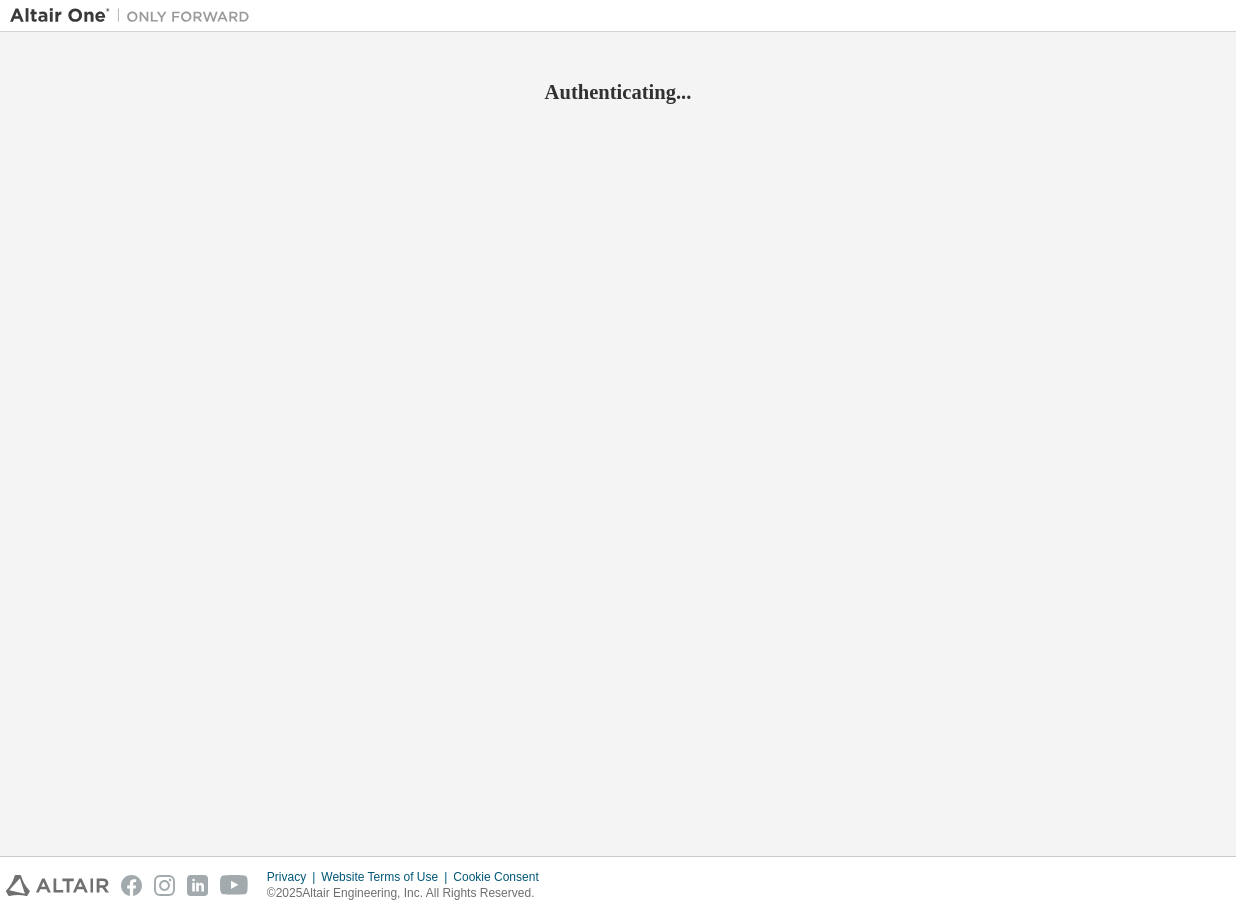 scroll, scrollTop: 0, scrollLeft: 0, axis: both 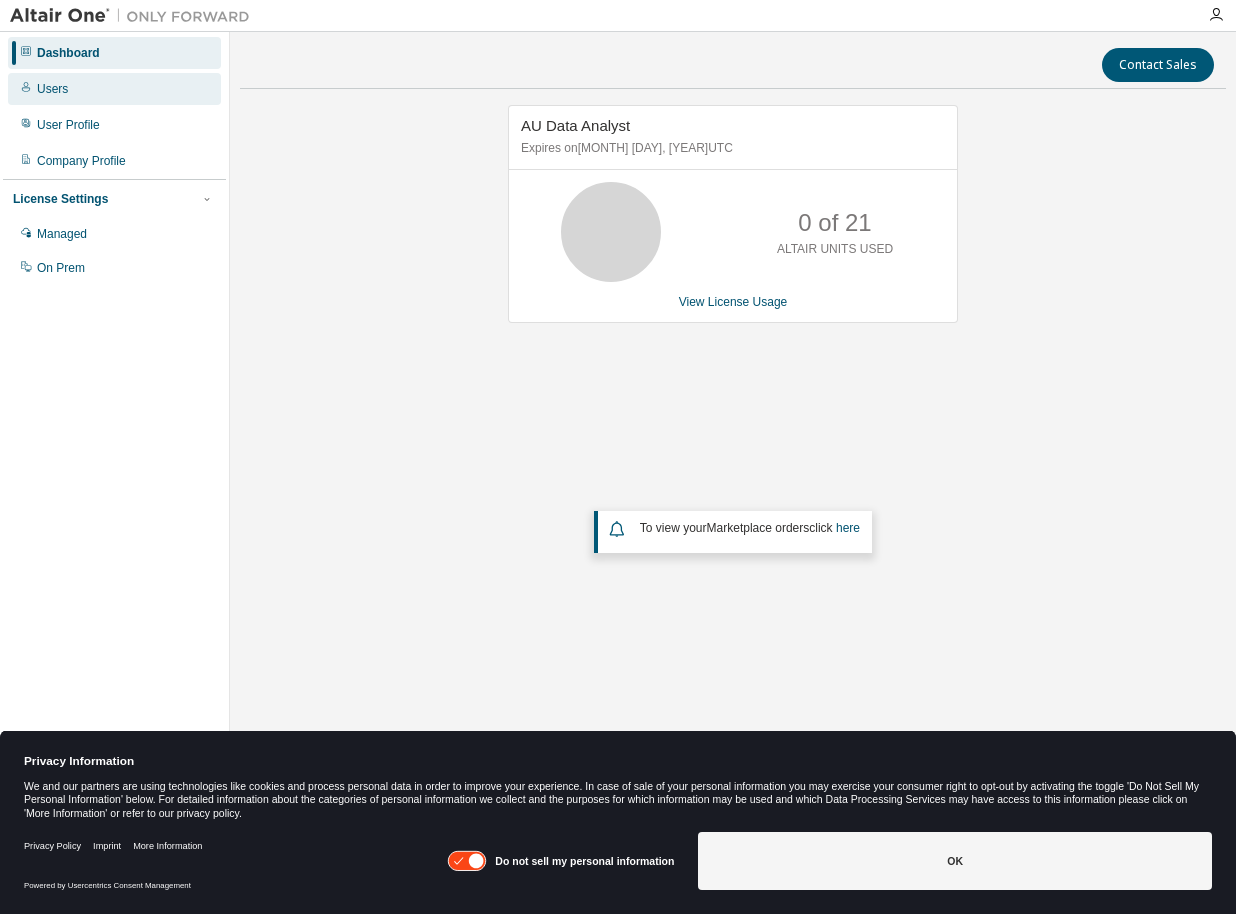 click on "Users" at bounding box center [52, 89] 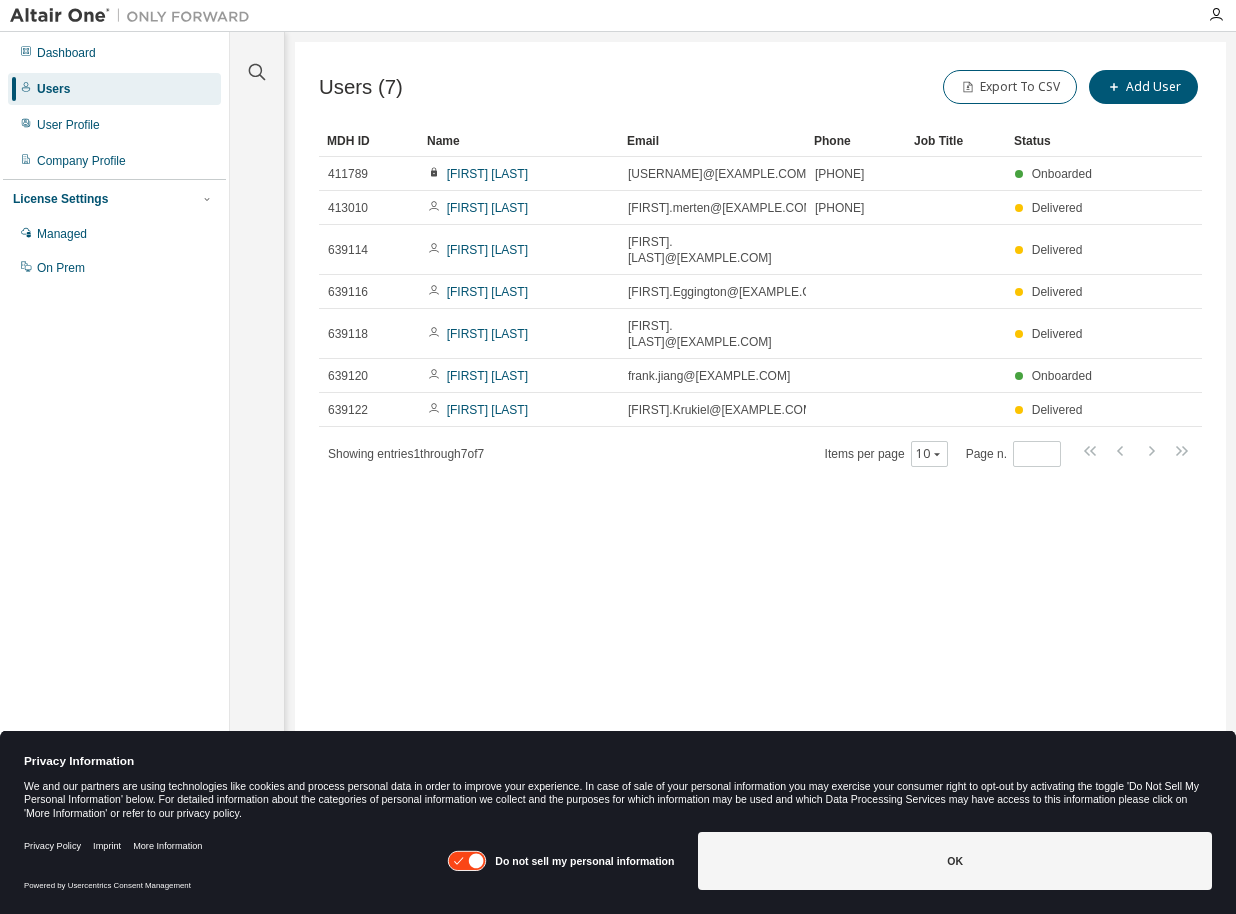 click on "Users (7) Export To CSV Add User Clear Load Save Save As Field Operator Value Select filter Select operand Add criteria Search MDH ID Name Email Phone Job Title Status 411789    [FIRST] [LAST] [USERNAME]@[EXAMPLE.COM] [PHONE] Onboarded 413010    [FIRST] [LAST] [USERNAME].merten@[EXAMPLE.COM] [PHONE] Delivered 639114    [FIRST] [LAST] [USERNAME].j.nelson@[EXAMPLE.COM] Delivered 639116    [FIRST] [LAST] [FIRST].Eggington@[EXAMPLE.COM] Delivered 639118    [FIRST] [LAST] [FIRST].Lee@[EXAMPLE.COM] Delivered 639120    [FIRST] [LAST] [FIRST].jiang@[EXAMPLE.COM] Onboarded 639122    [FIRST] [LAST] [FIRST].Krukiel@[EXAMPLE.COM] Delivered Showing entries  1  through  7  of  7 Items per page 10 Page n. *" at bounding box center [760, 444] 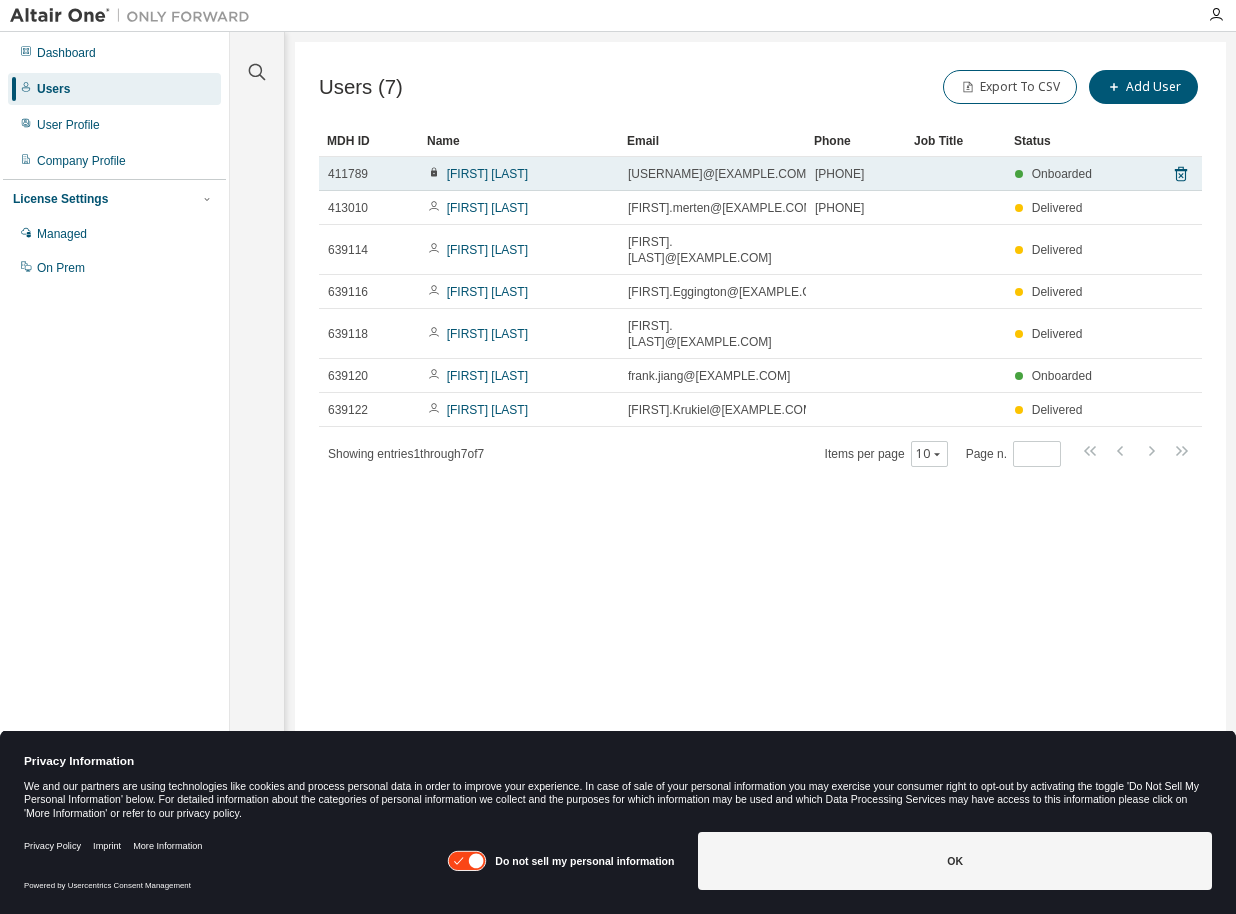 click on "[FIRST] [LAST]" at bounding box center (519, 174) 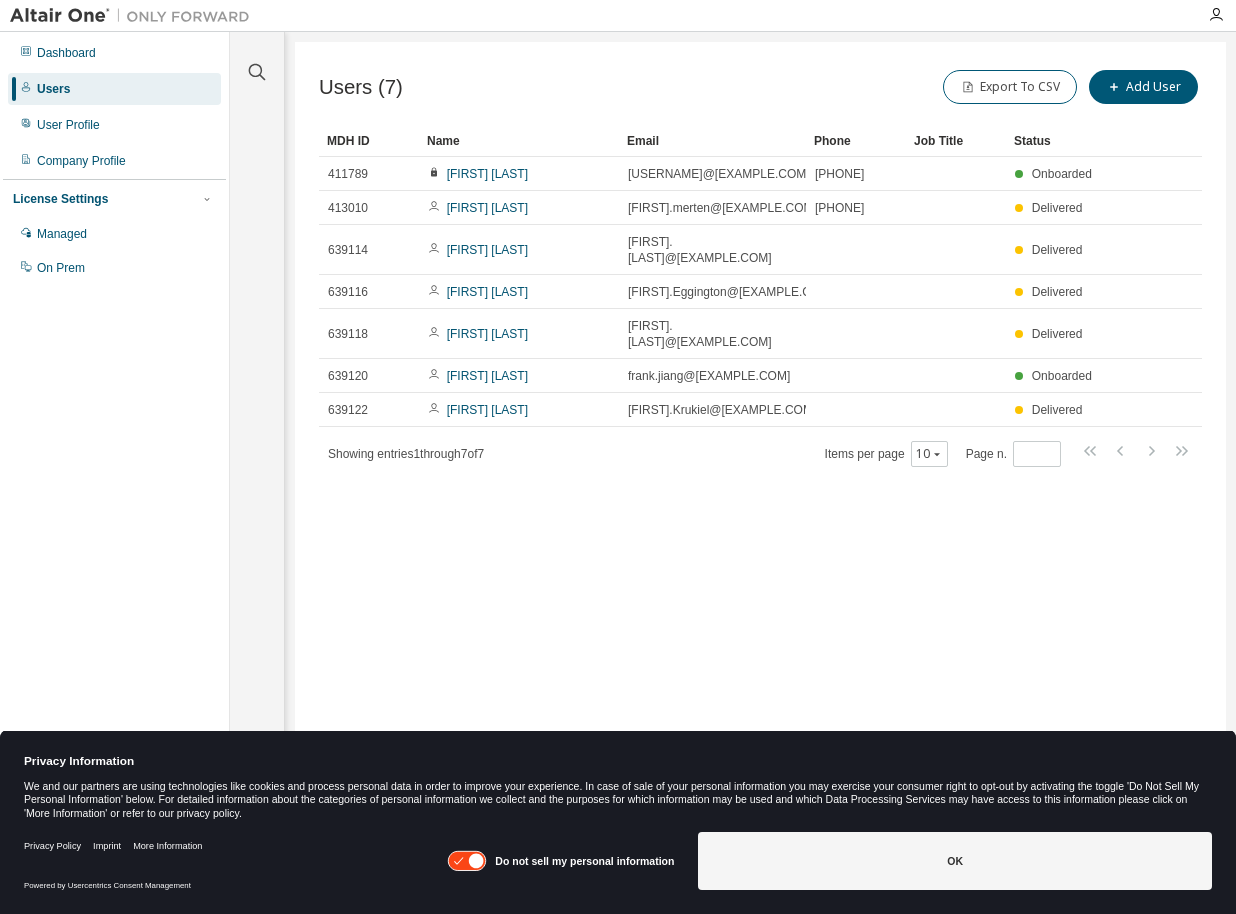 click on "Users (7) Export To CSV Add User Clear Load Save Save As Field Operator Value Select filter Select operand Add criteria Search MDH ID Name Email Phone Job Title Status 411789    [FIRST] [LAST] [USERNAME]@[EXAMPLE.COM] [PHONE] Onboarded 413010    [FIRST] [LAST] [USERNAME].merten@[EXAMPLE.COM] [PHONE] Delivered 639114    [FIRST] [LAST] [USERNAME].j.nelson@[EXAMPLE.COM] Delivered 639116    [FIRST] [LAST] [FIRST].Eggington@[EXAMPLE.COM] Delivered 639118    [FIRST] [LAST] [FIRST].Lee@[EXAMPLE.COM] Delivered 639120    [FIRST] [LAST] [FIRST].jiang@[EXAMPLE.COM] Onboarded 639122    [FIRST] [LAST] [FIRST].Krukiel@[EXAMPLE.COM] Delivered Showing entries  1  through  7  of  7 Items per page 10 Page n. *" at bounding box center (760, 444) 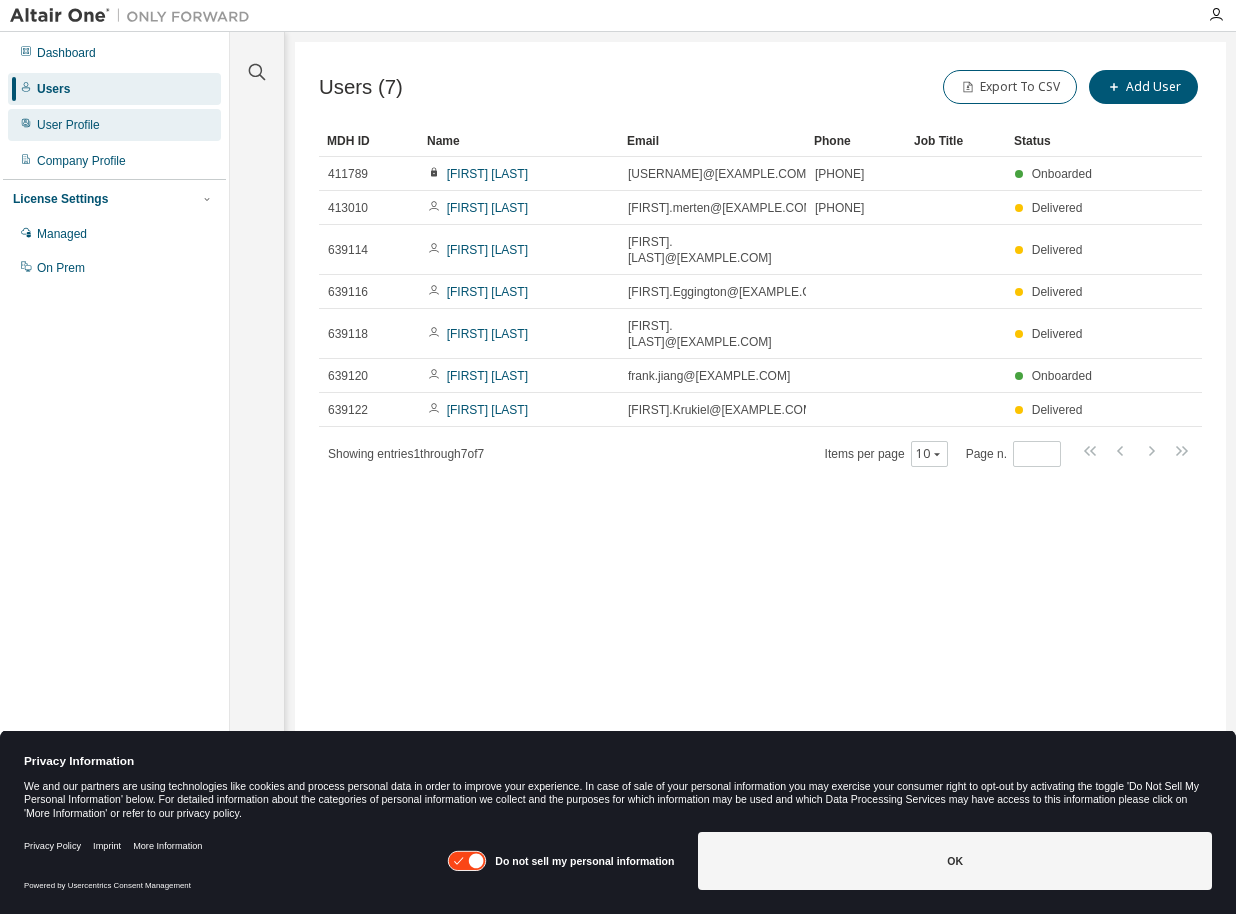 click on "User Profile" at bounding box center [114, 125] 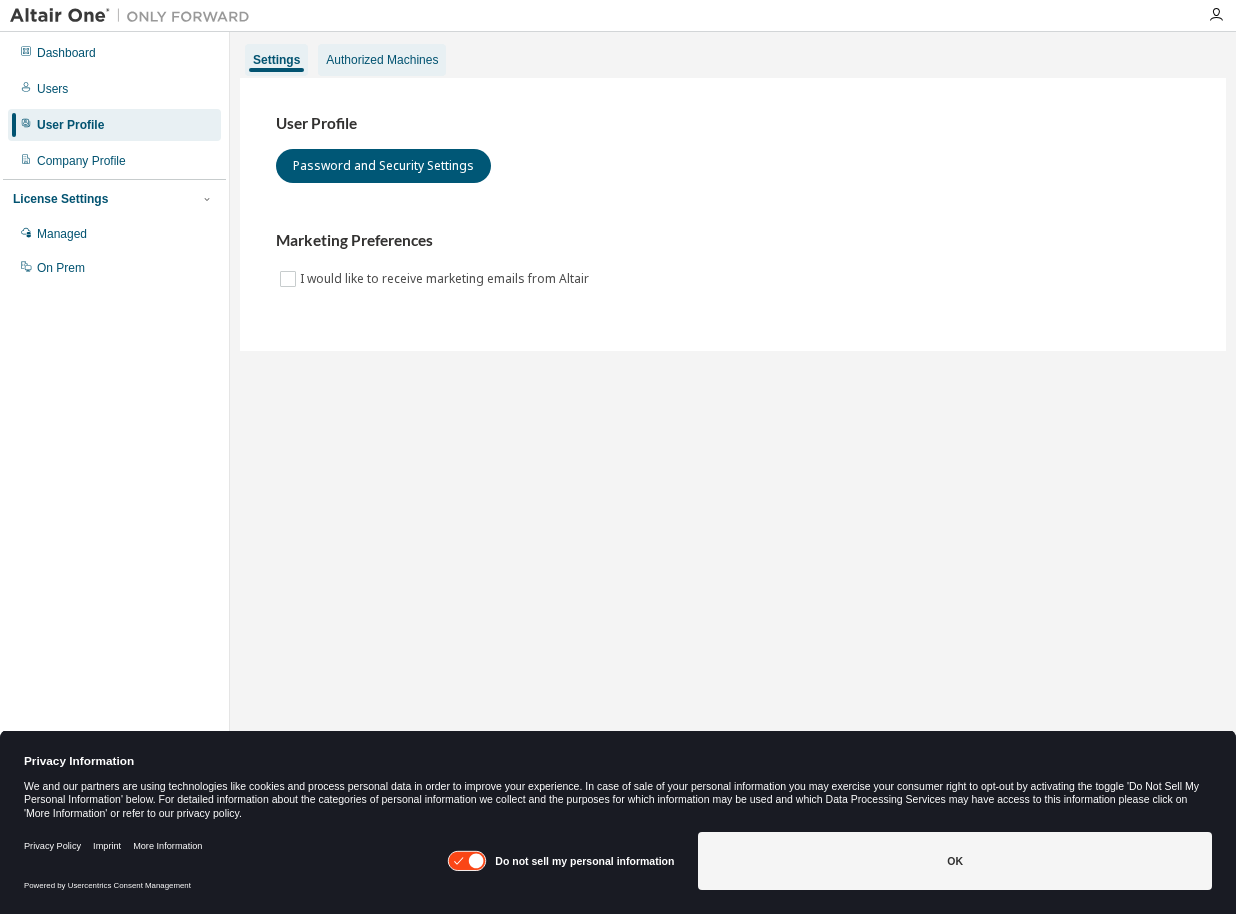 click on "Authorized Machines" at bounding box center (382, 60) 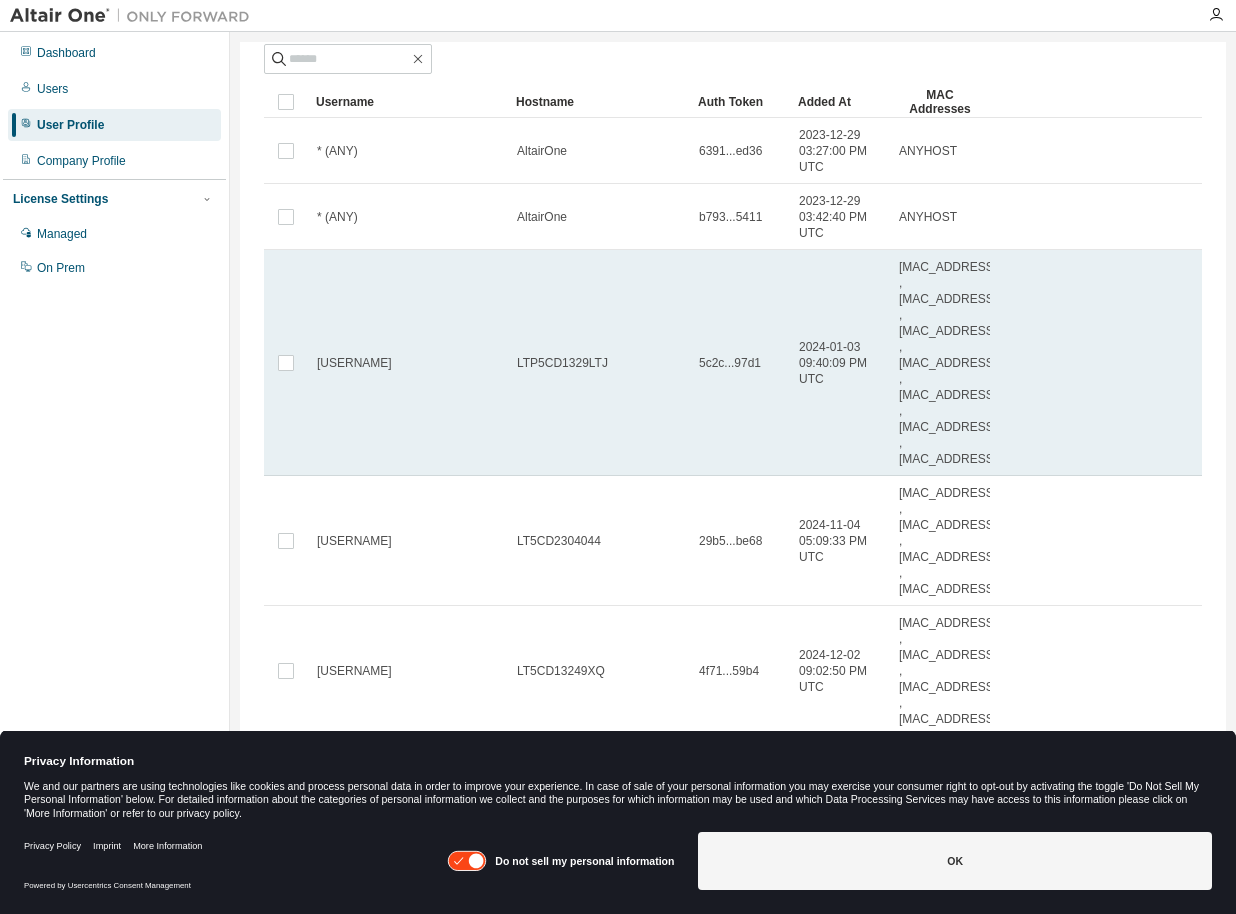 scroll, scrollTop: 218, scrollLeft: 0, axis: vertical 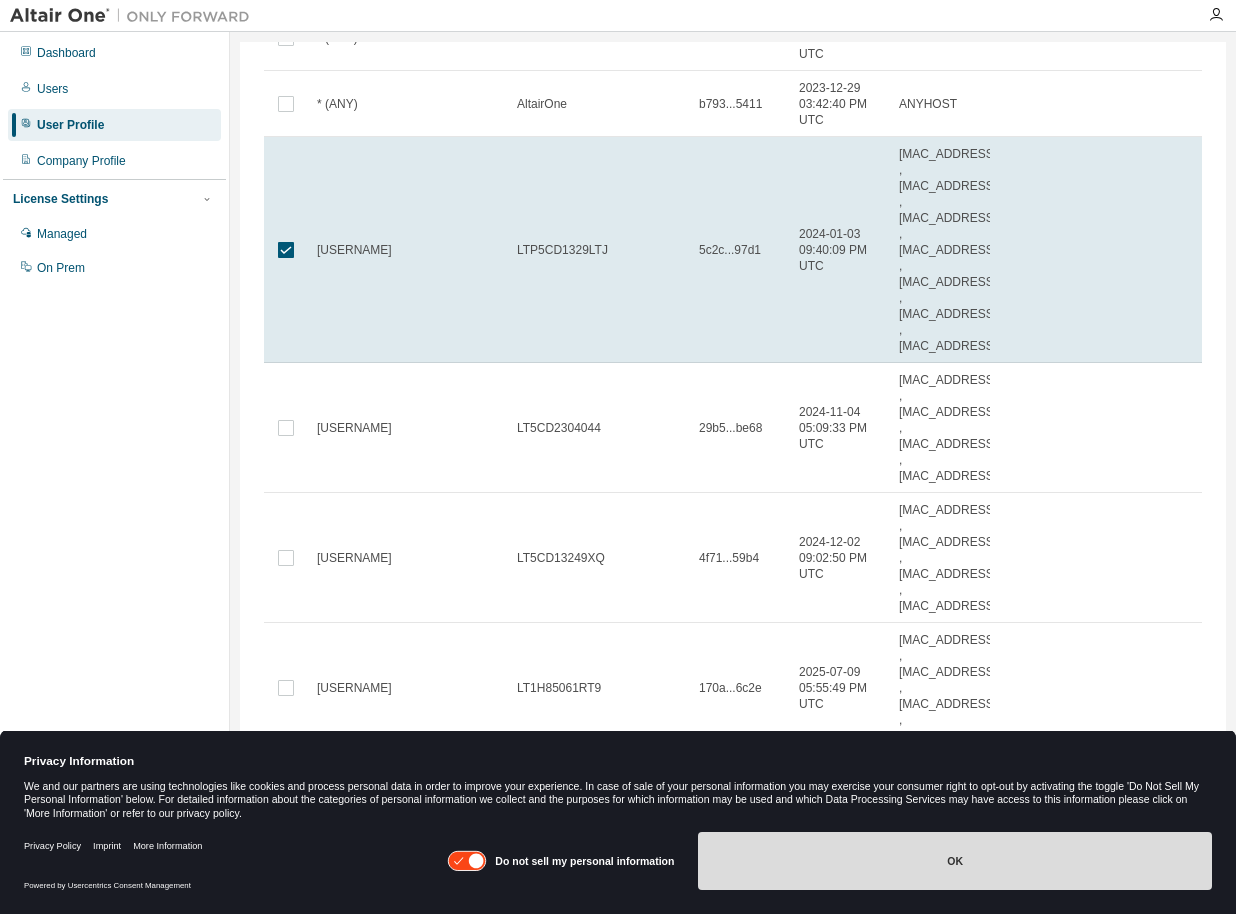 click on "OK" at bounding box center (955, 861) 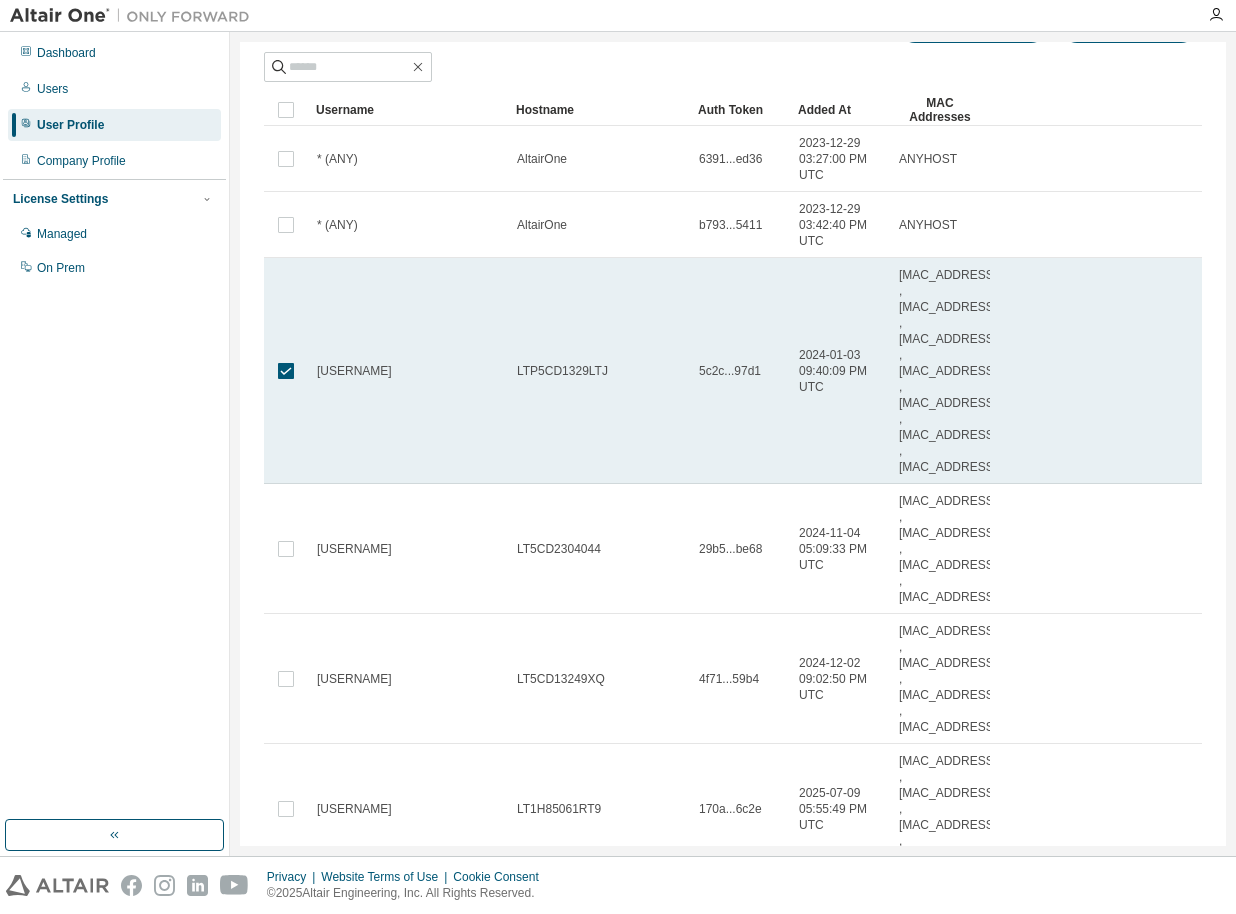scroll, scrollTop: 0, scrollLeft: 0, axis: both 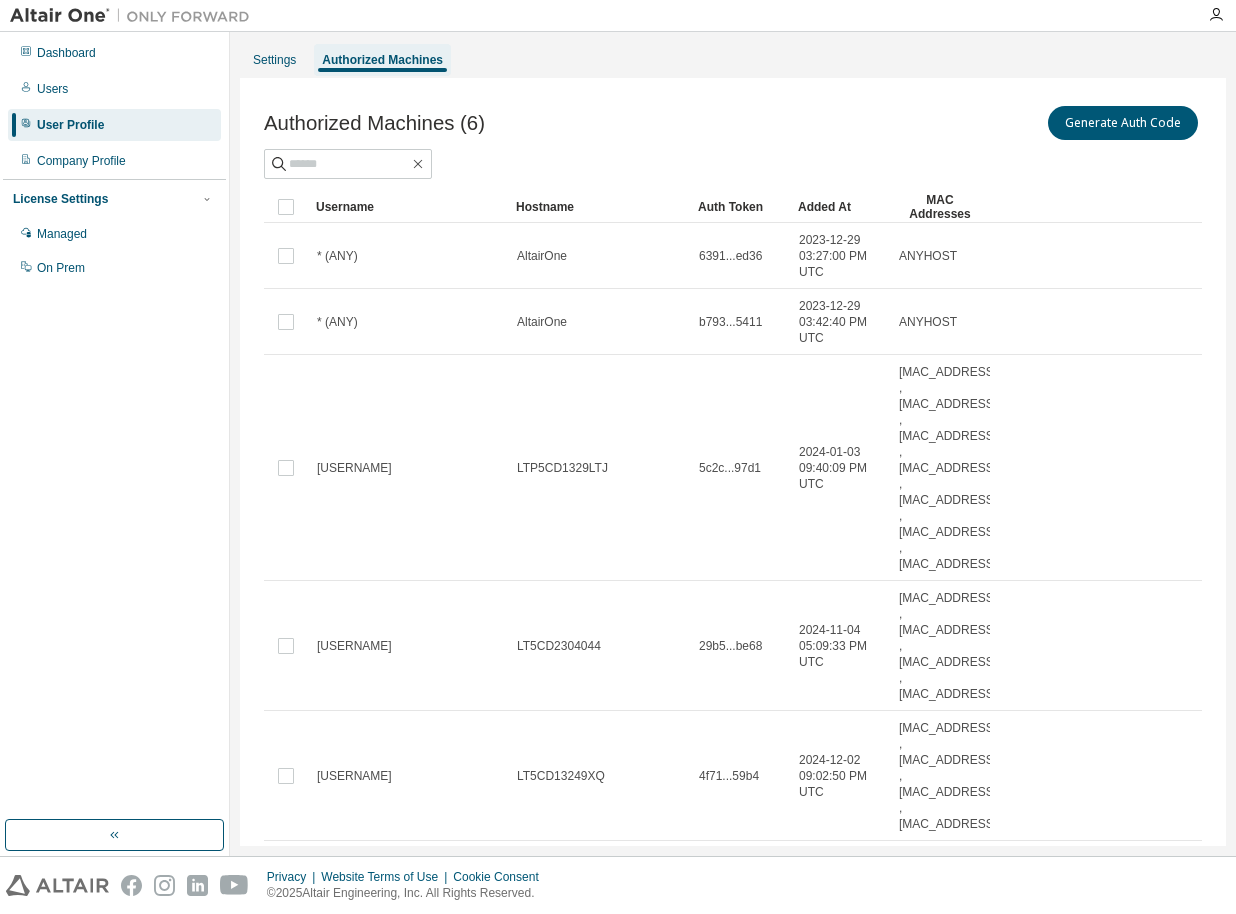 click on "Dashboard Users User Profile Company Profile License Settings Managed On Prem" at bounding box center [114, 426] 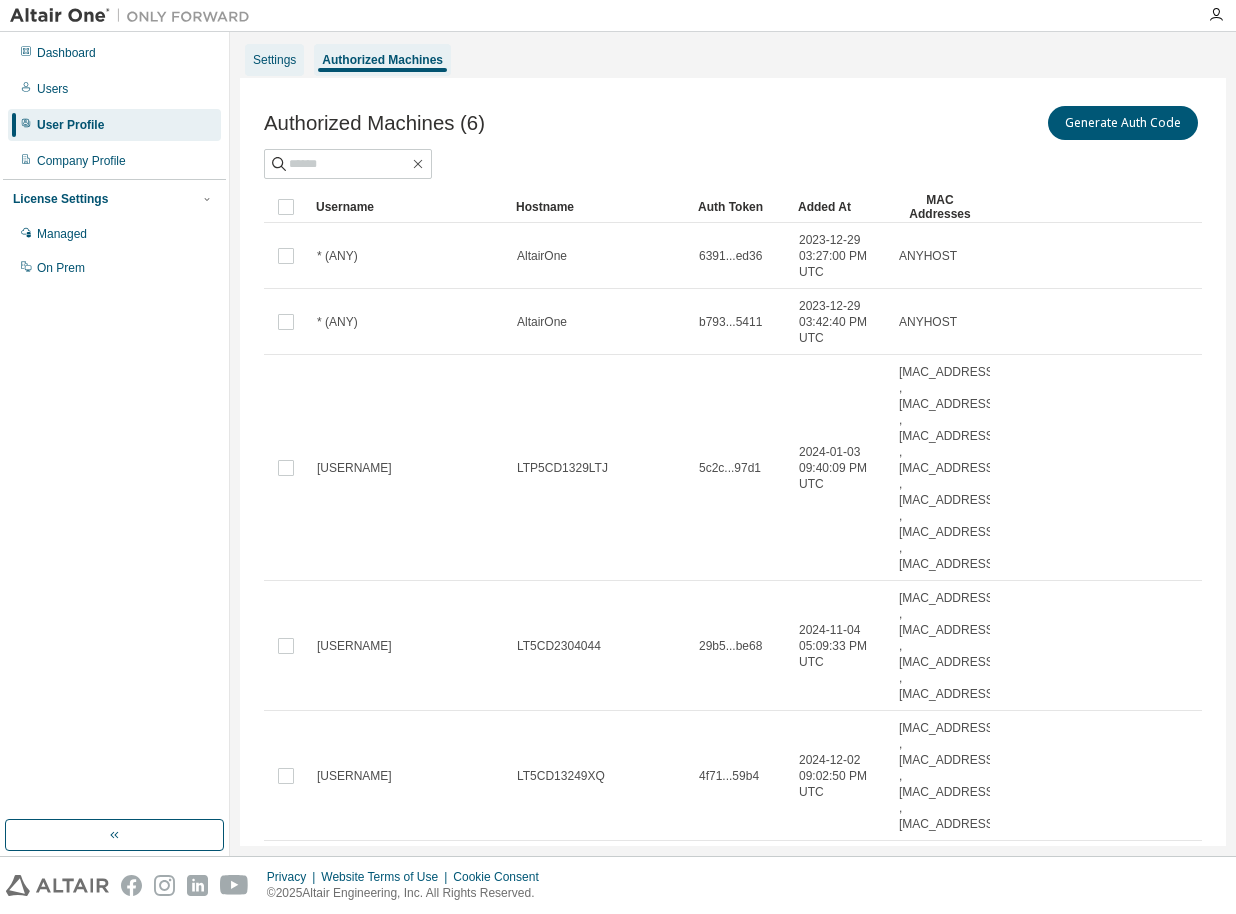 click on "Settings" at bounding box center [274, 60] 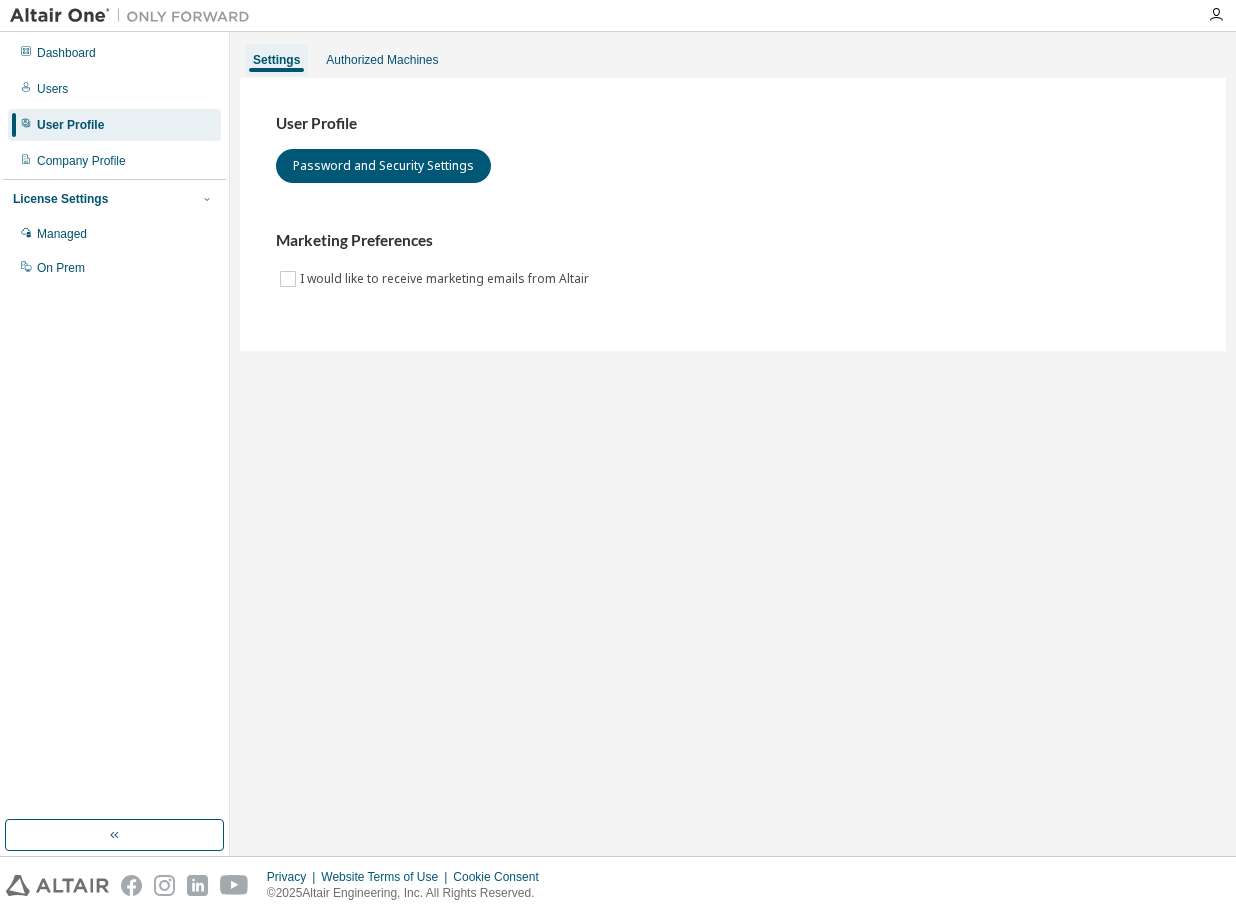 click on "Settings Authorized Machines" at bounding box center [733, 60] 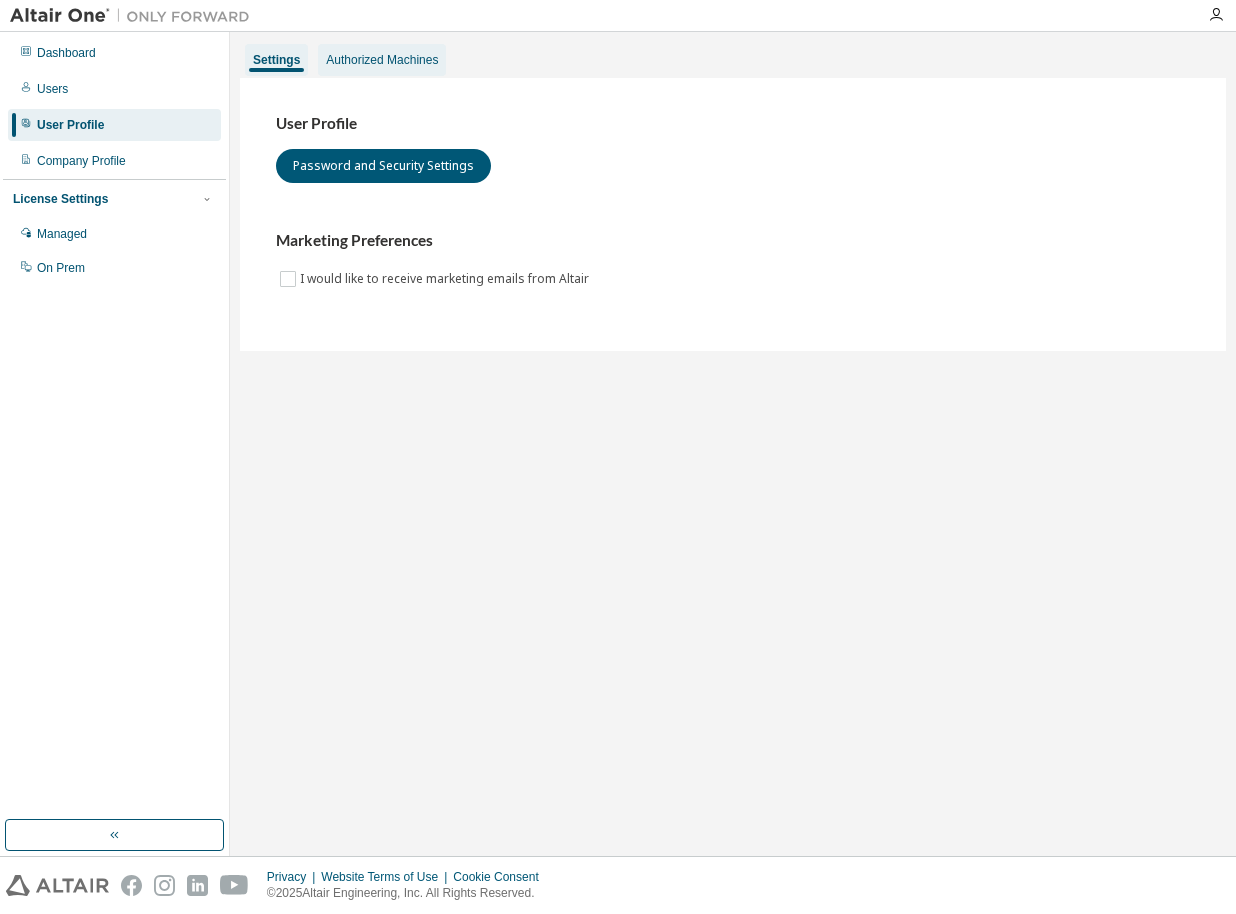 click on "Authorized Machines" at bounding box center (382, 60) 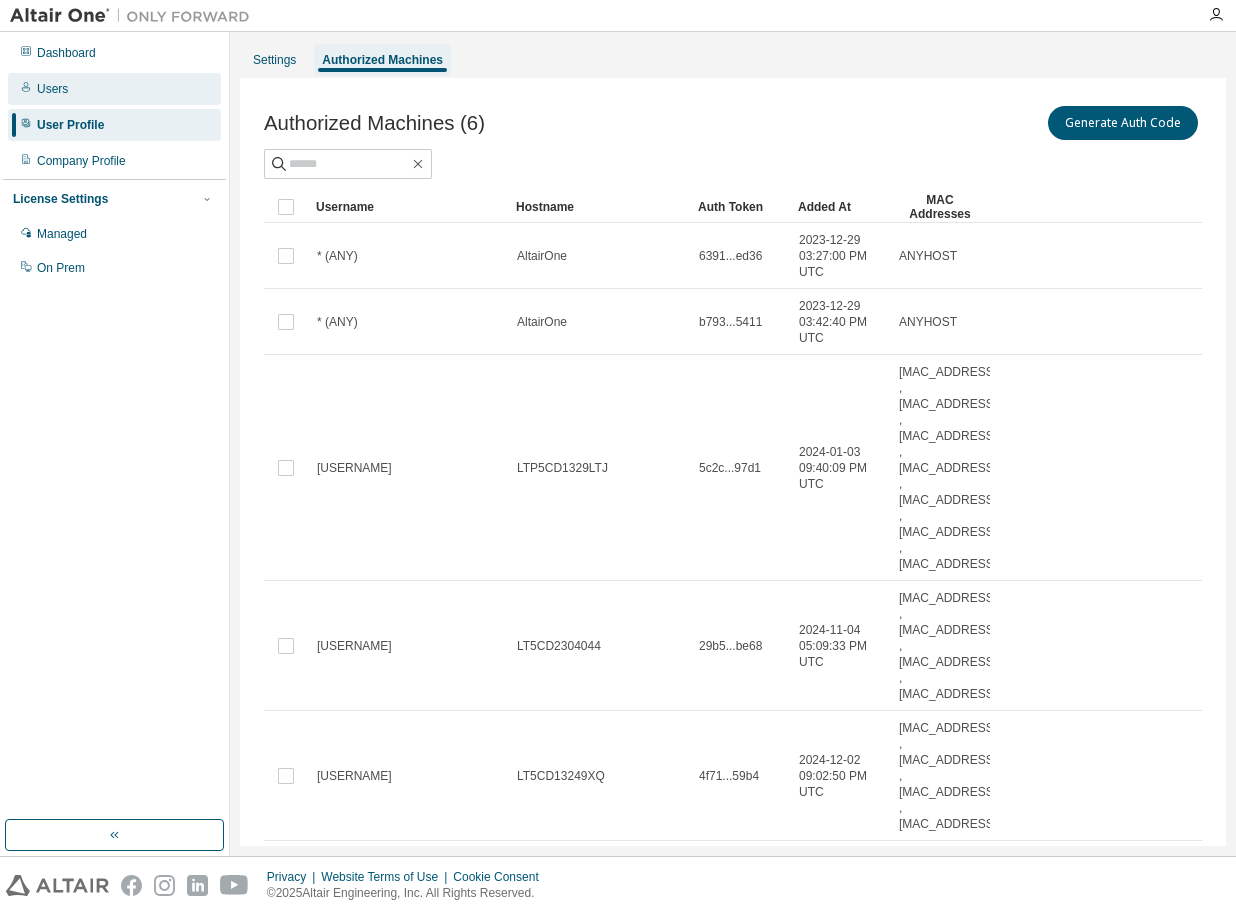 drag, startPoint x: 81, startPoint y: 92, endPoint x: 157, endPoint y: 97, distance: 76.1643 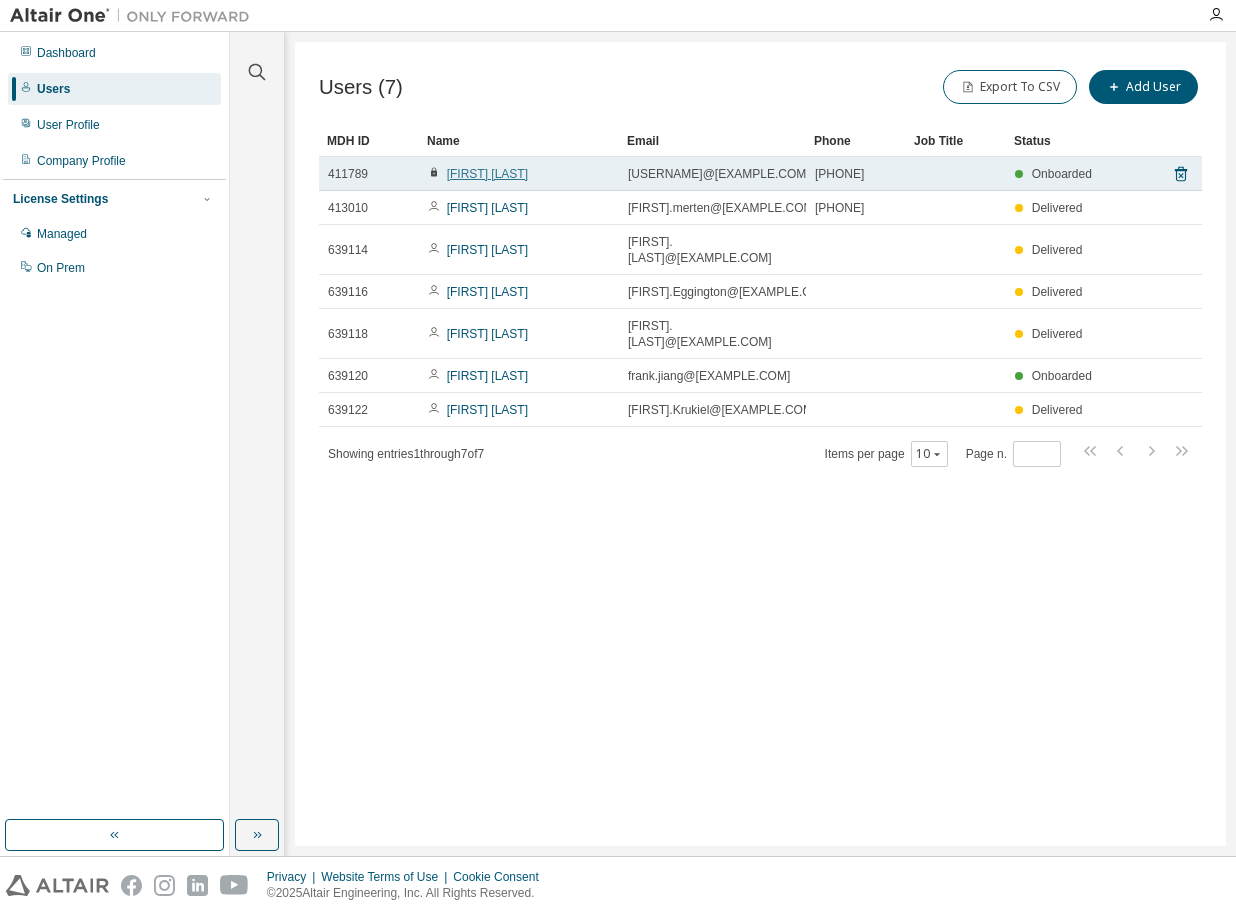 click on "[FIRST] [LAST]" at bounding box center (487, 174) 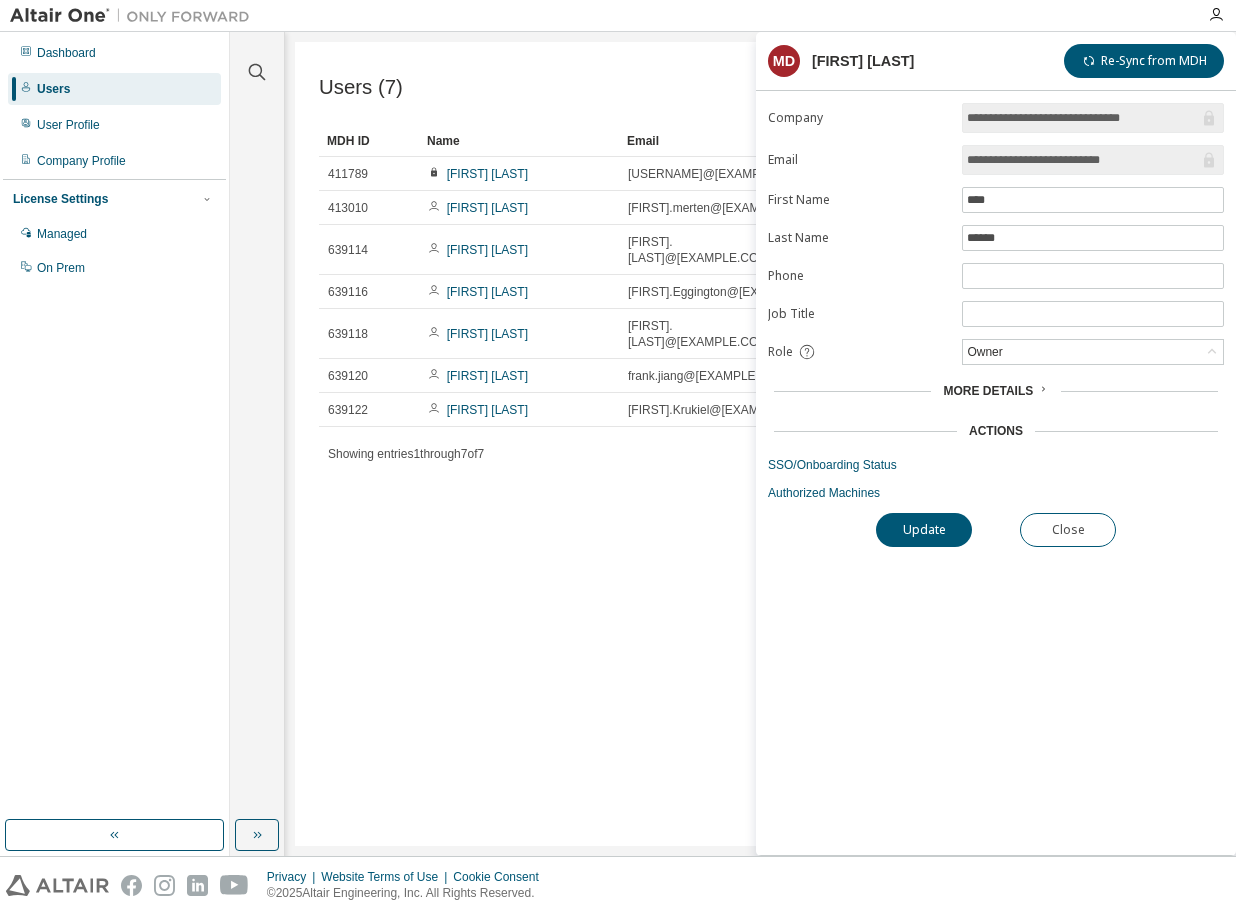 click on "More Details" at bounding box center (988, 391) 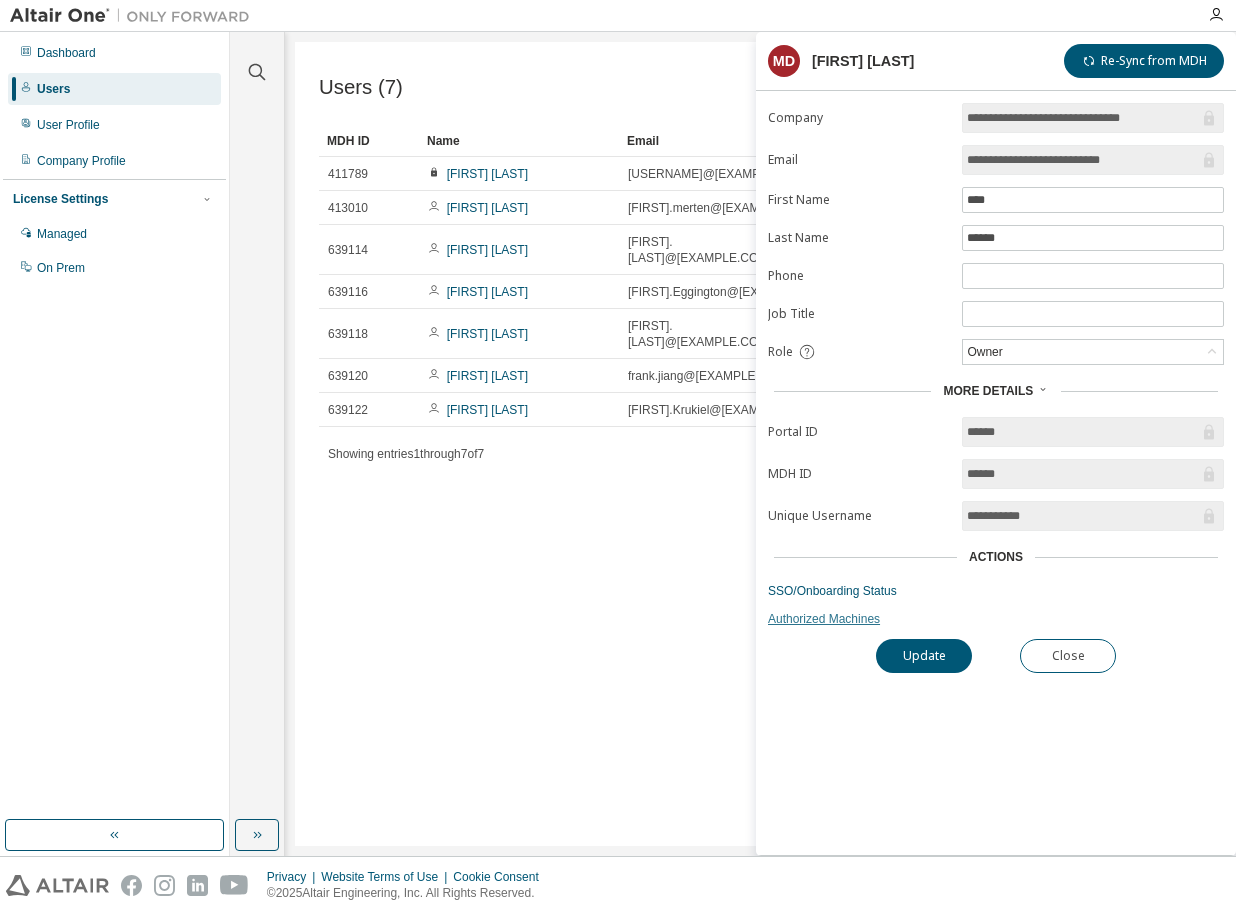 click on "Authorized Machines" at bounding box center [996, 619] 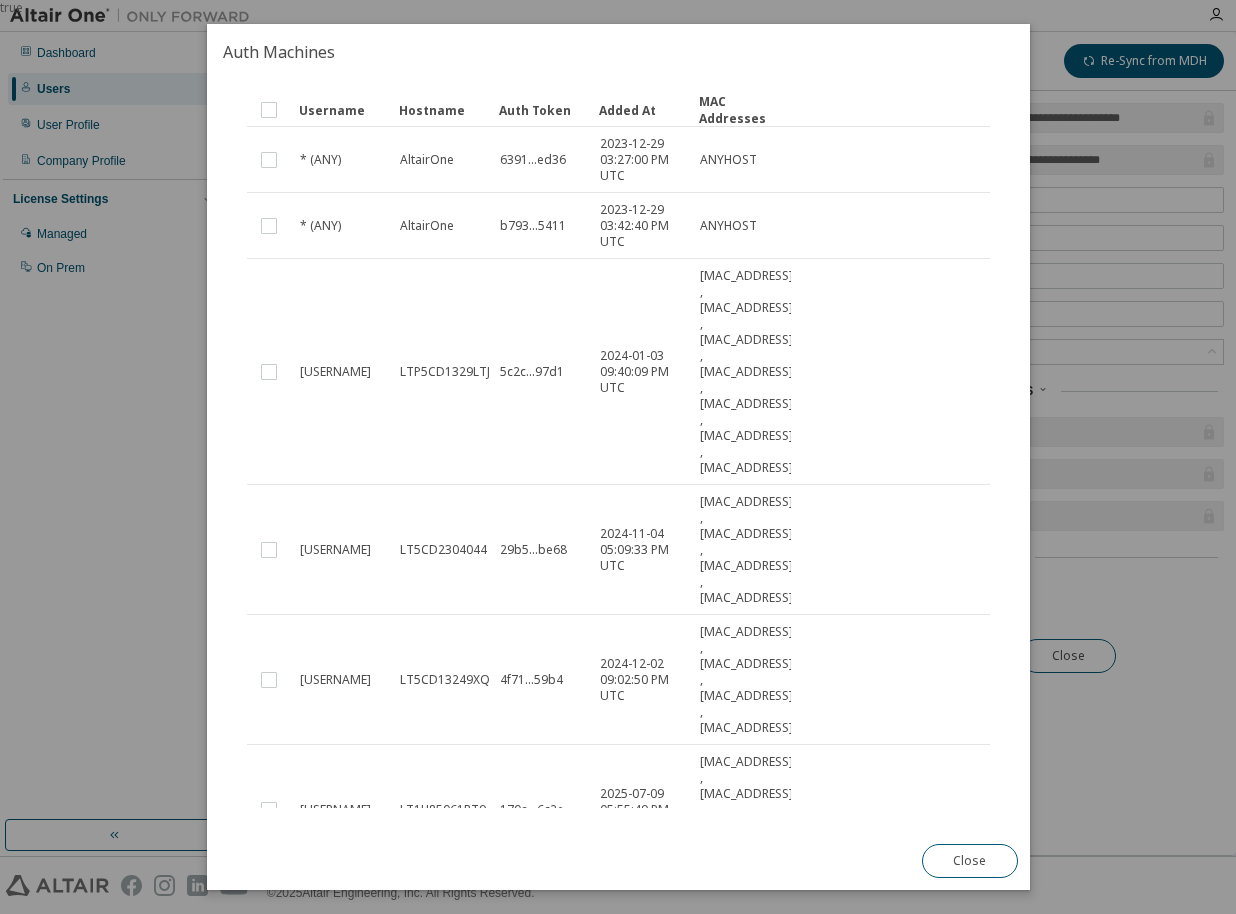 scroll, scrollTop: 258, scrollLeft: 0, axis: vertical 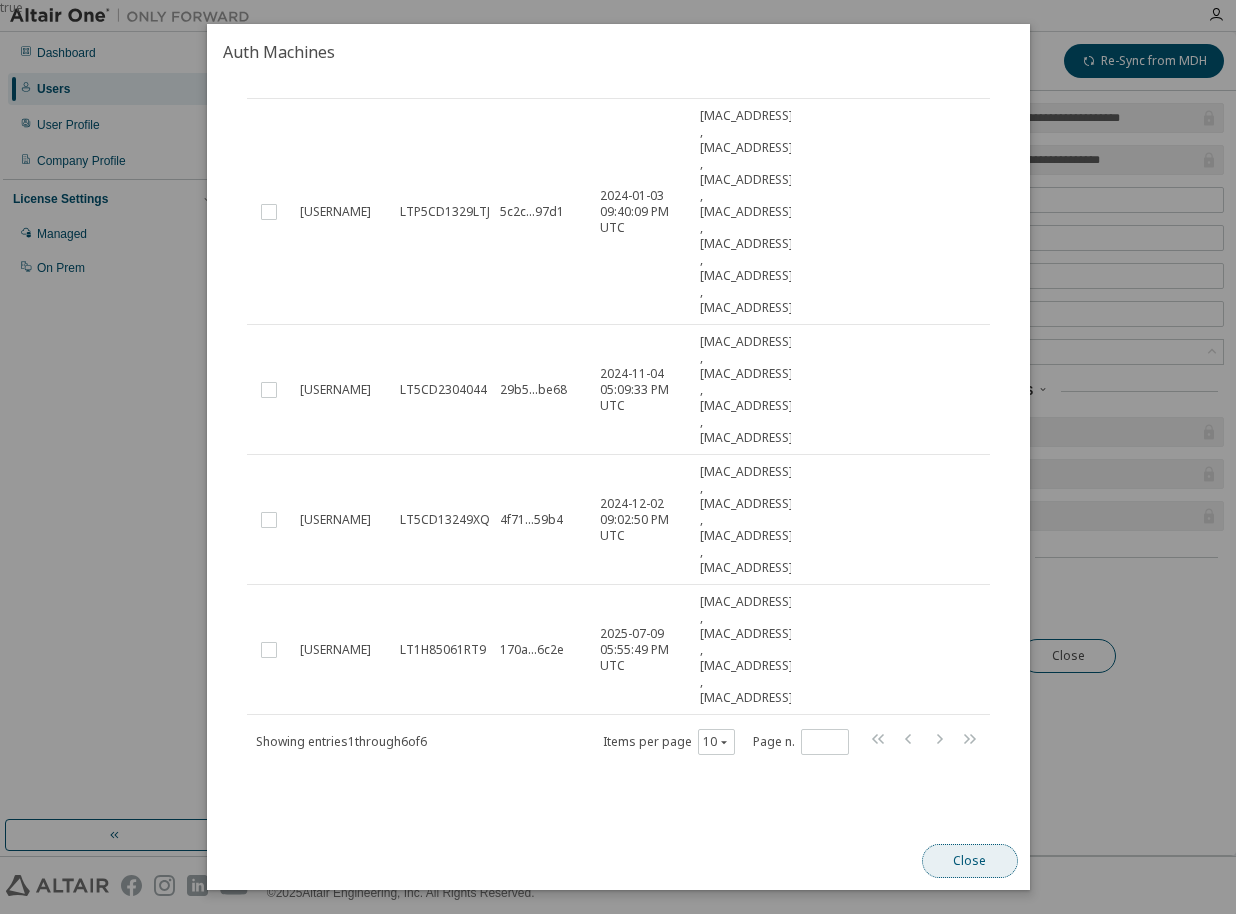 click on "Close" at bounding box center (969, 861) 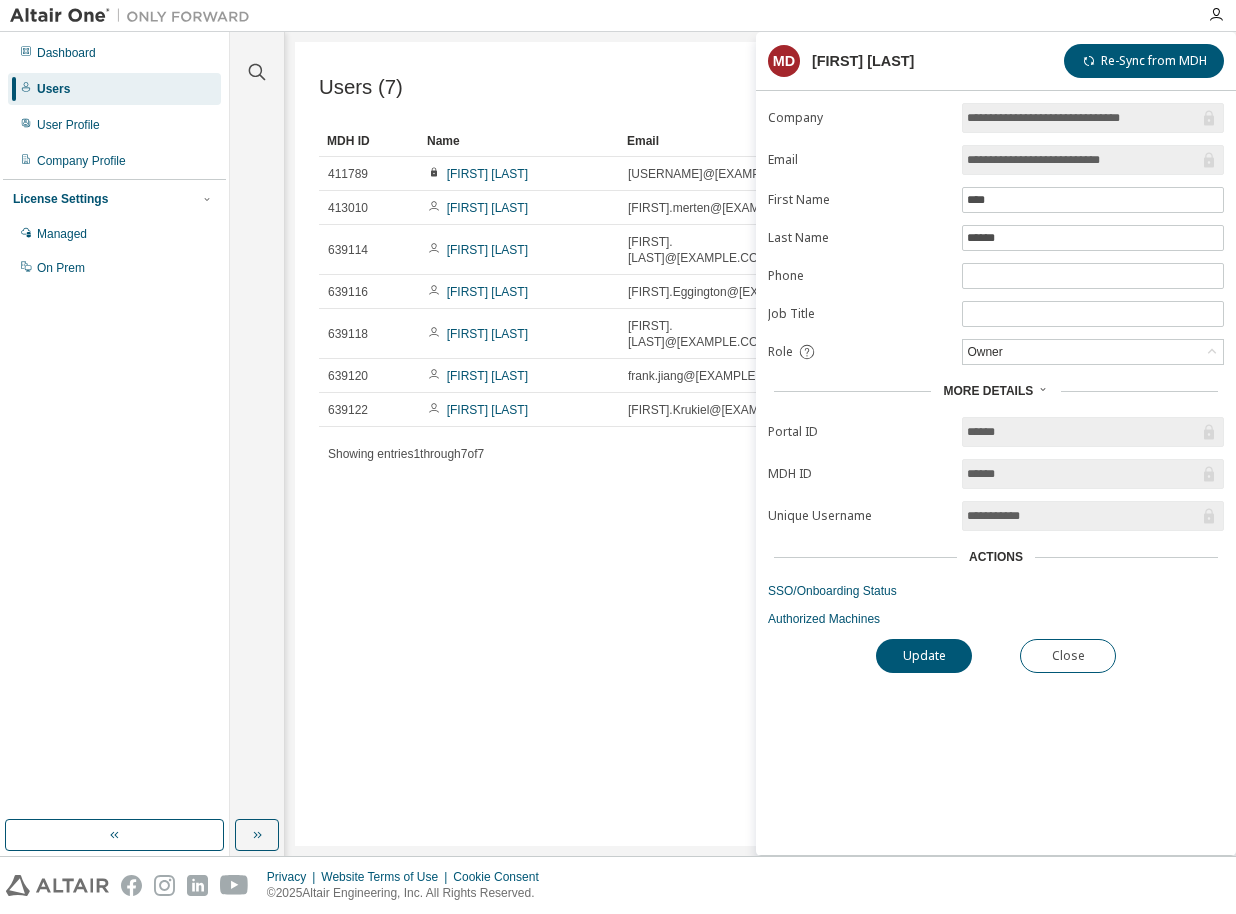 drag, startPoint x: 537, startPoint y: 563, endPoint x: 267, endPoint y: 277, distance: 393.31412 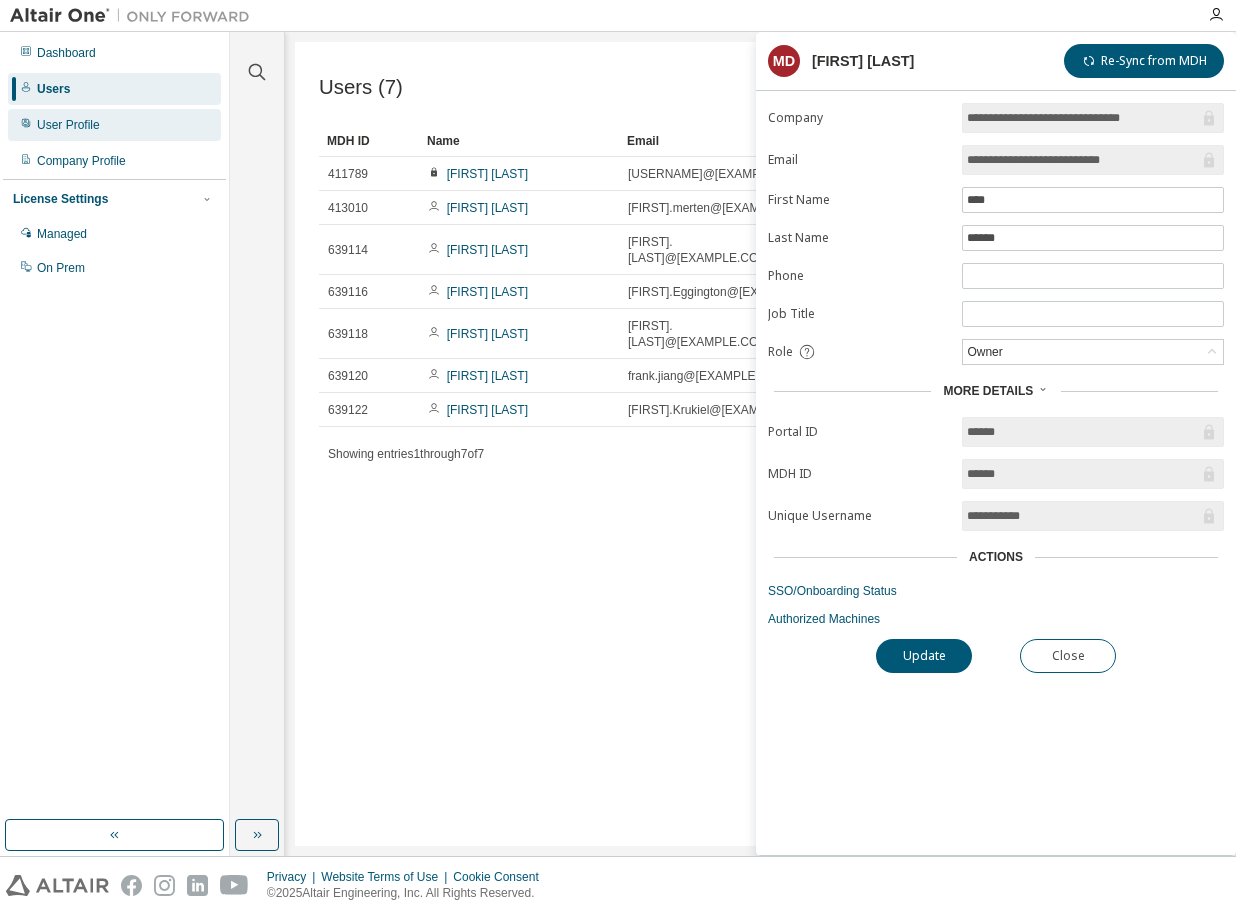 click on "User Profile" at bounding box center [114, 125] 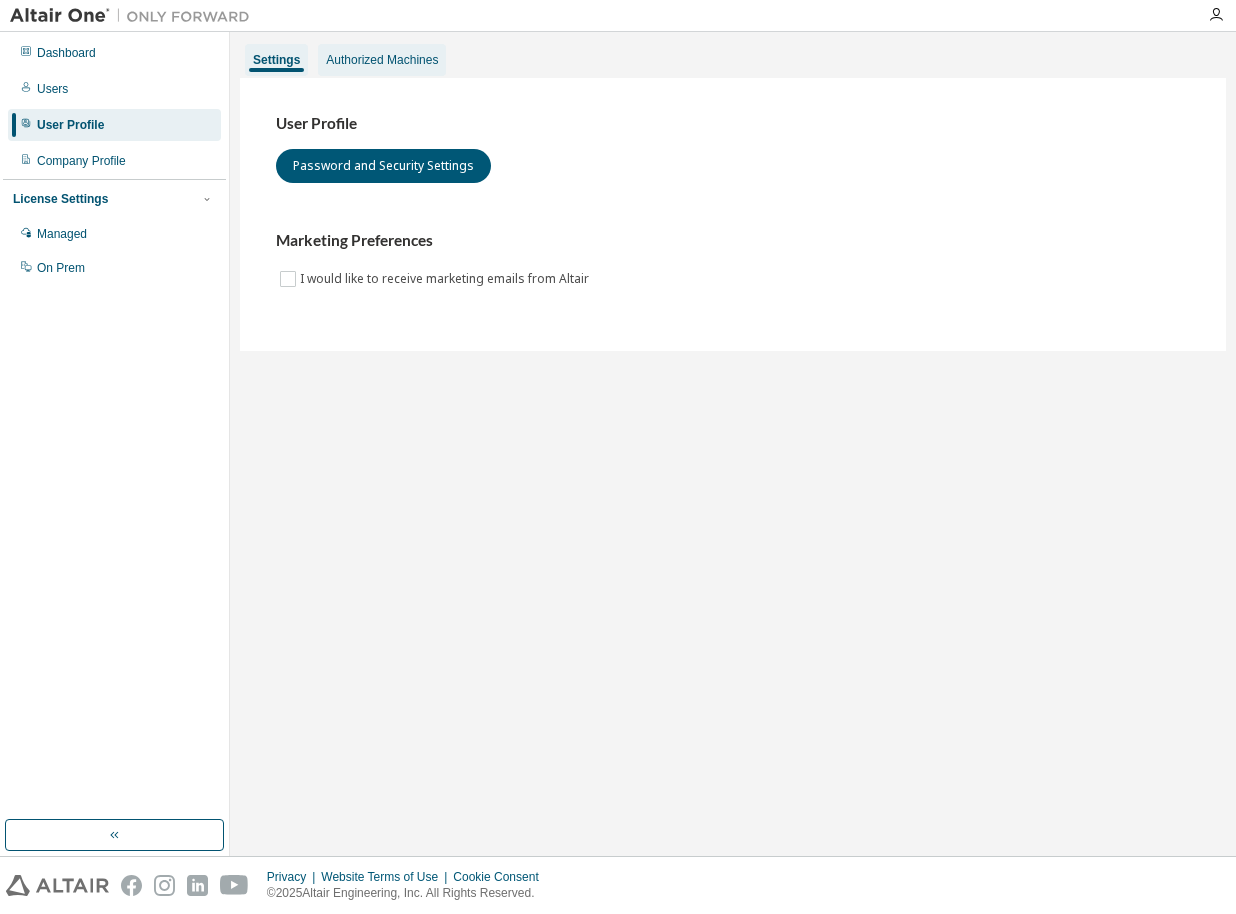 click on "Authorized Machines" at bounding box center (382, 60) 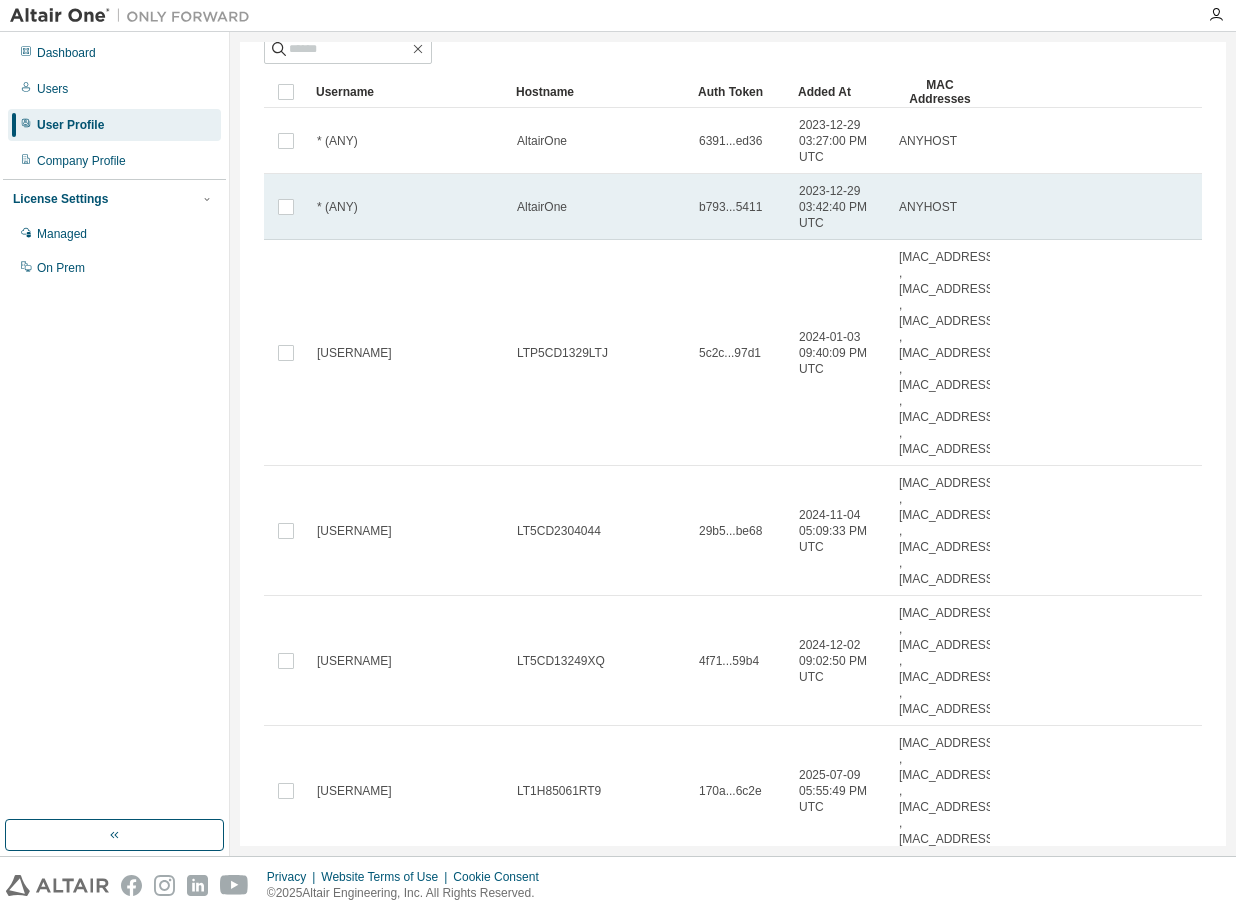 scroll, scrollTop: 0, scrollLeft: 0, axis: both 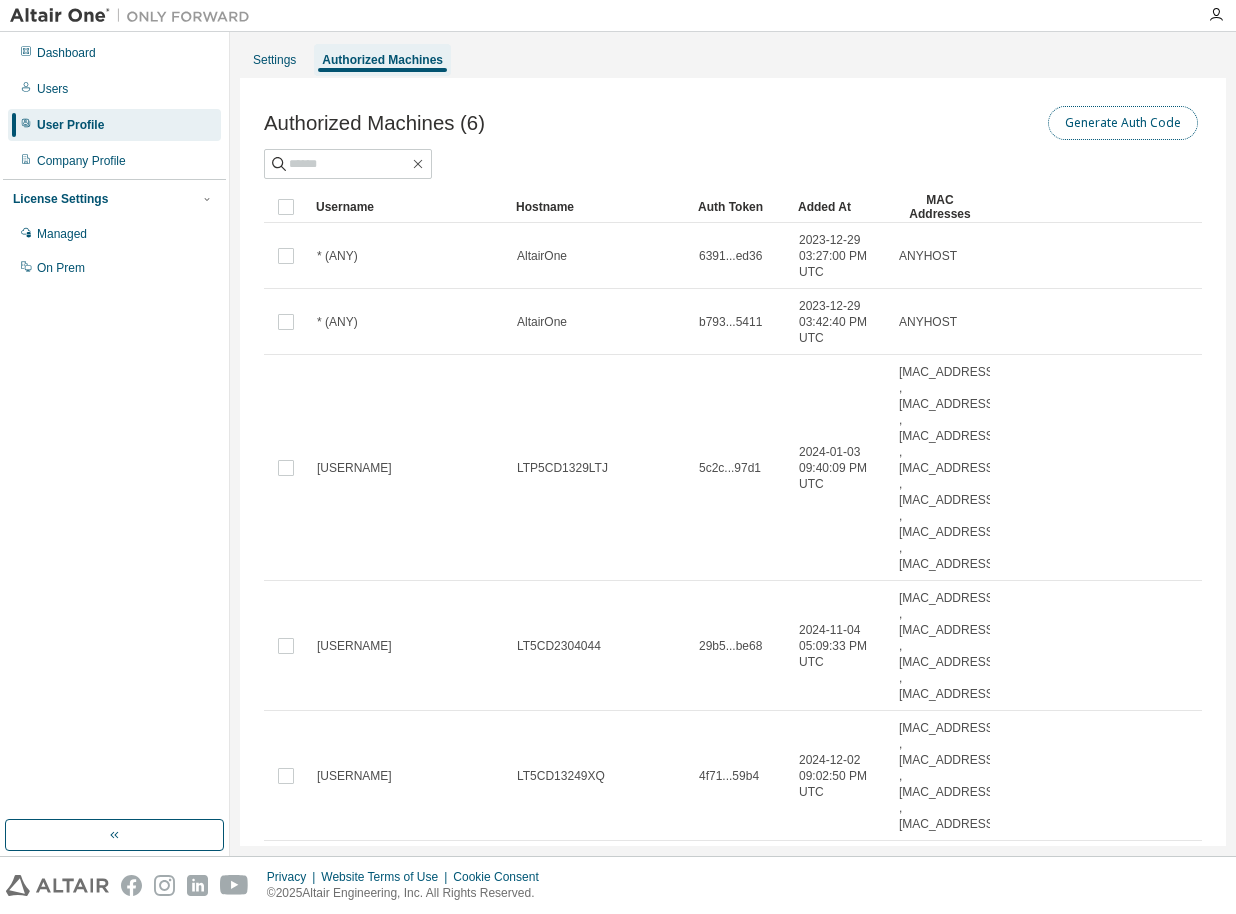 click on "Generate Auth Code" at bounding box center [1123, 123] 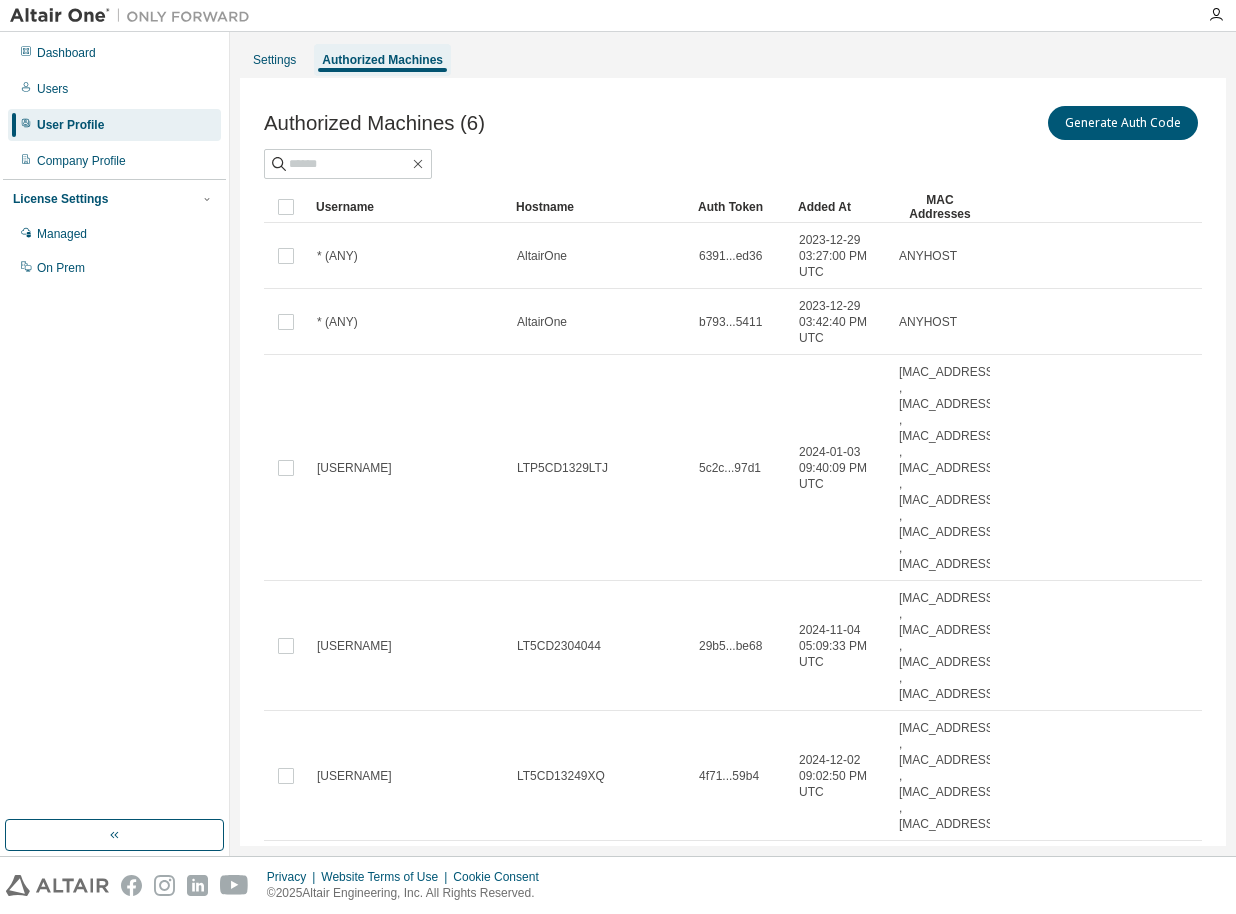click on "Generate Auth Code" at bounding box center (967, 123) 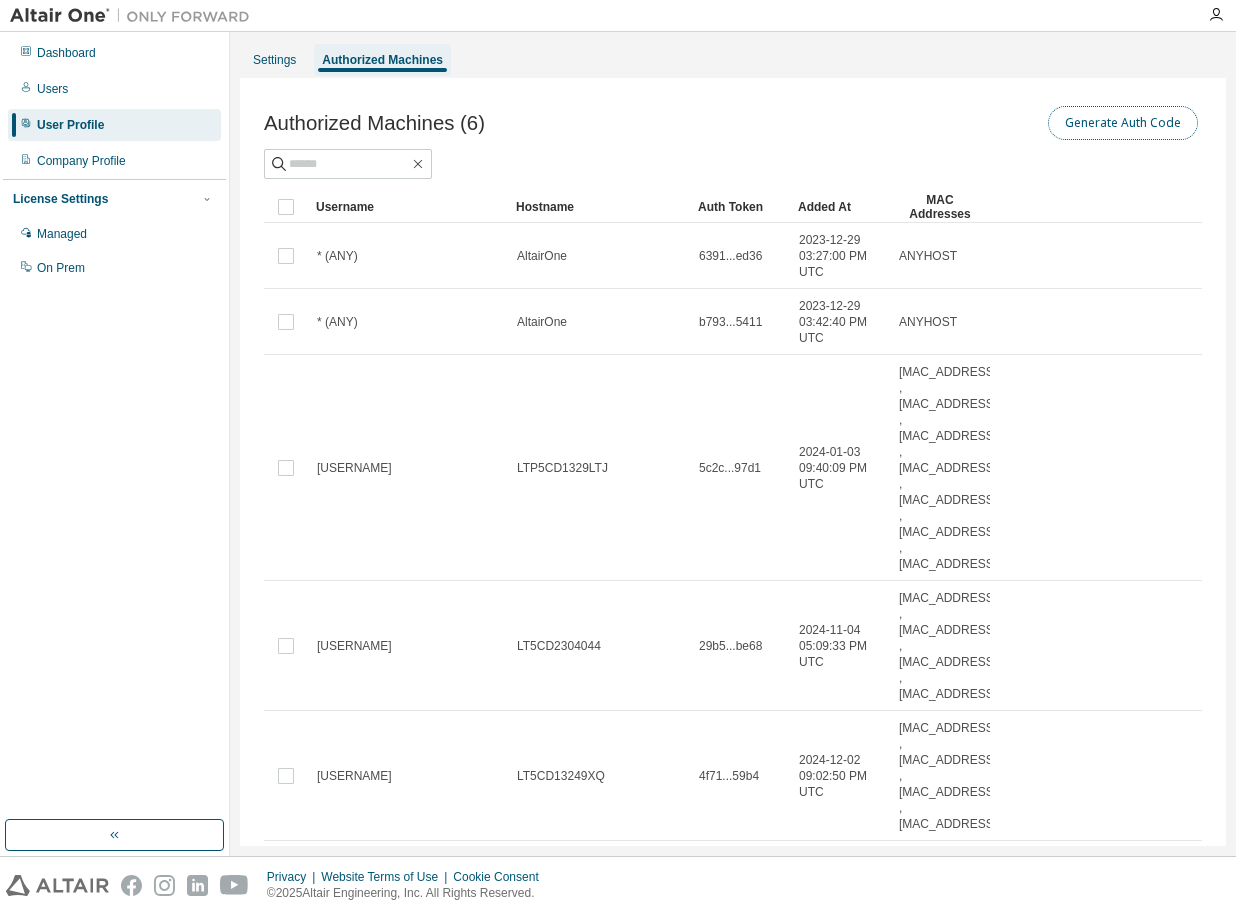 click on "Generate Auth Code" at bounding box center (1123, 123) 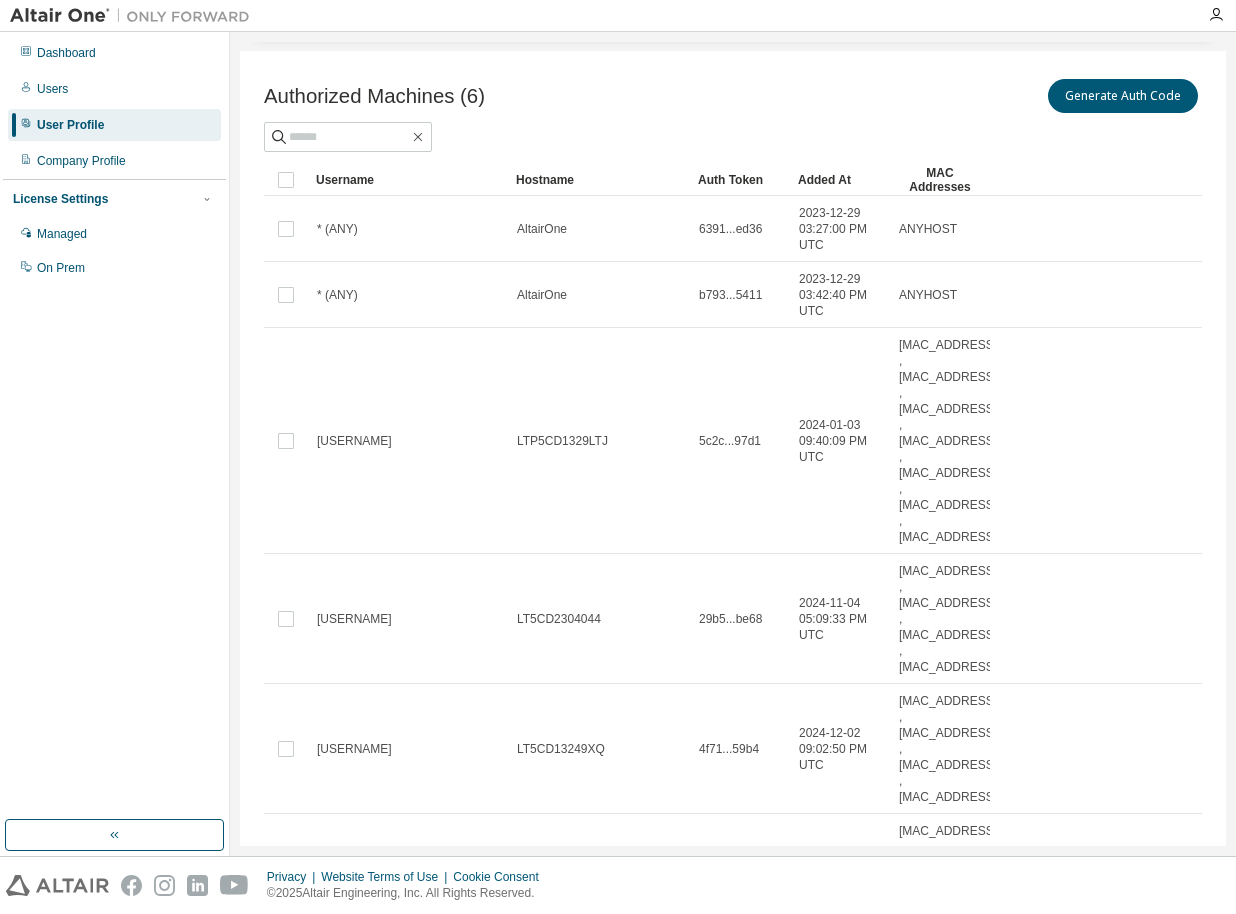 scroll, scrollTop: 0, scrollLeft: 0, axis: both 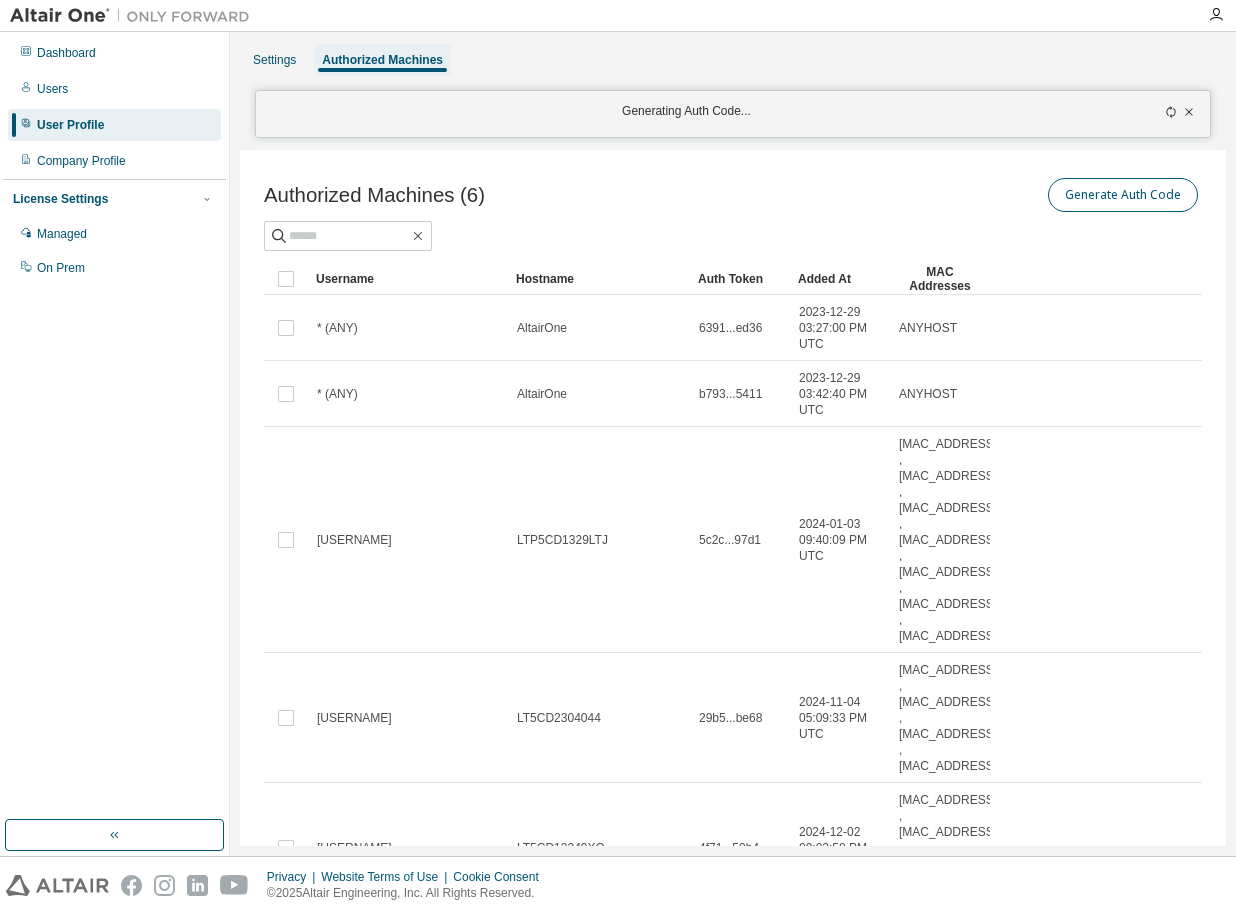 click 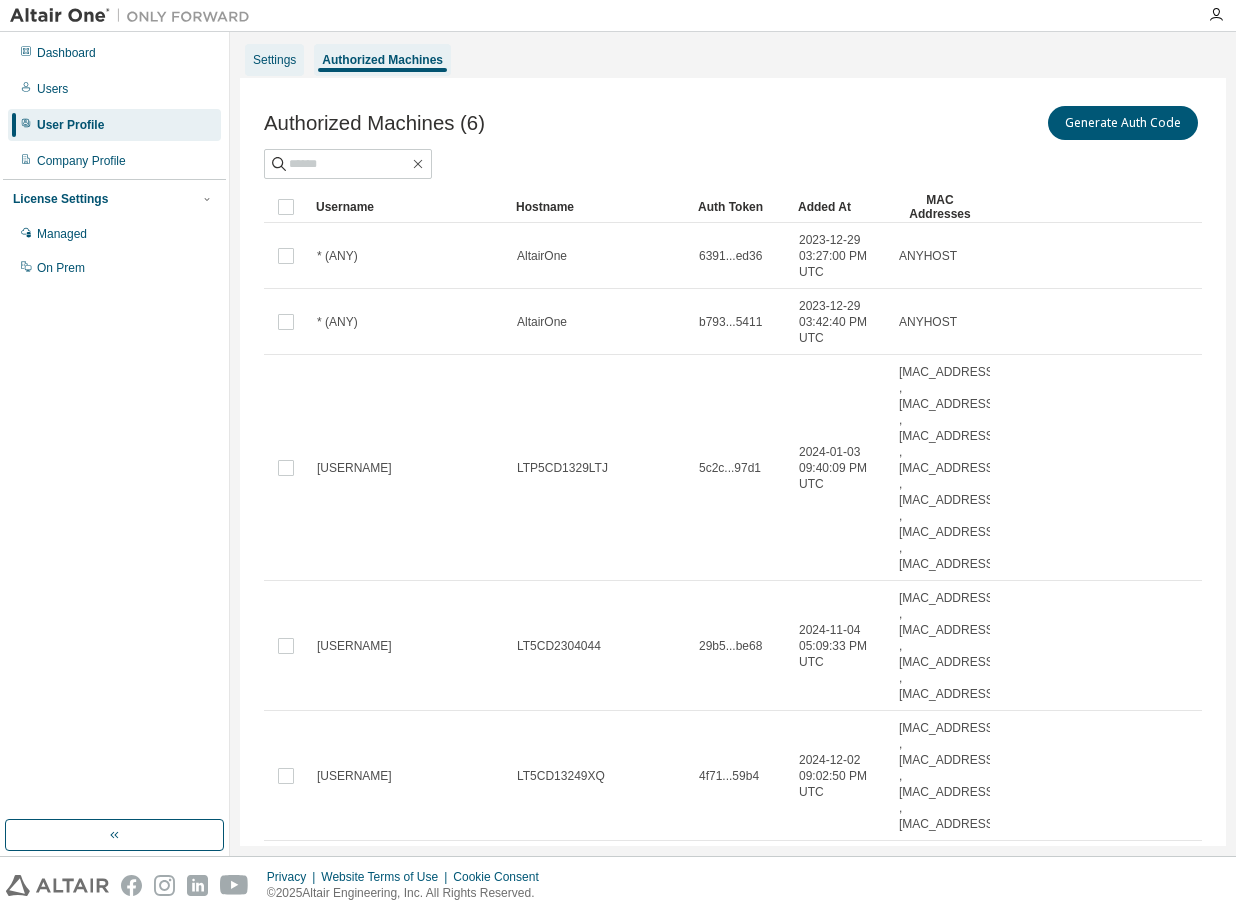 click on "Settings" at bounding box center [274, 60] 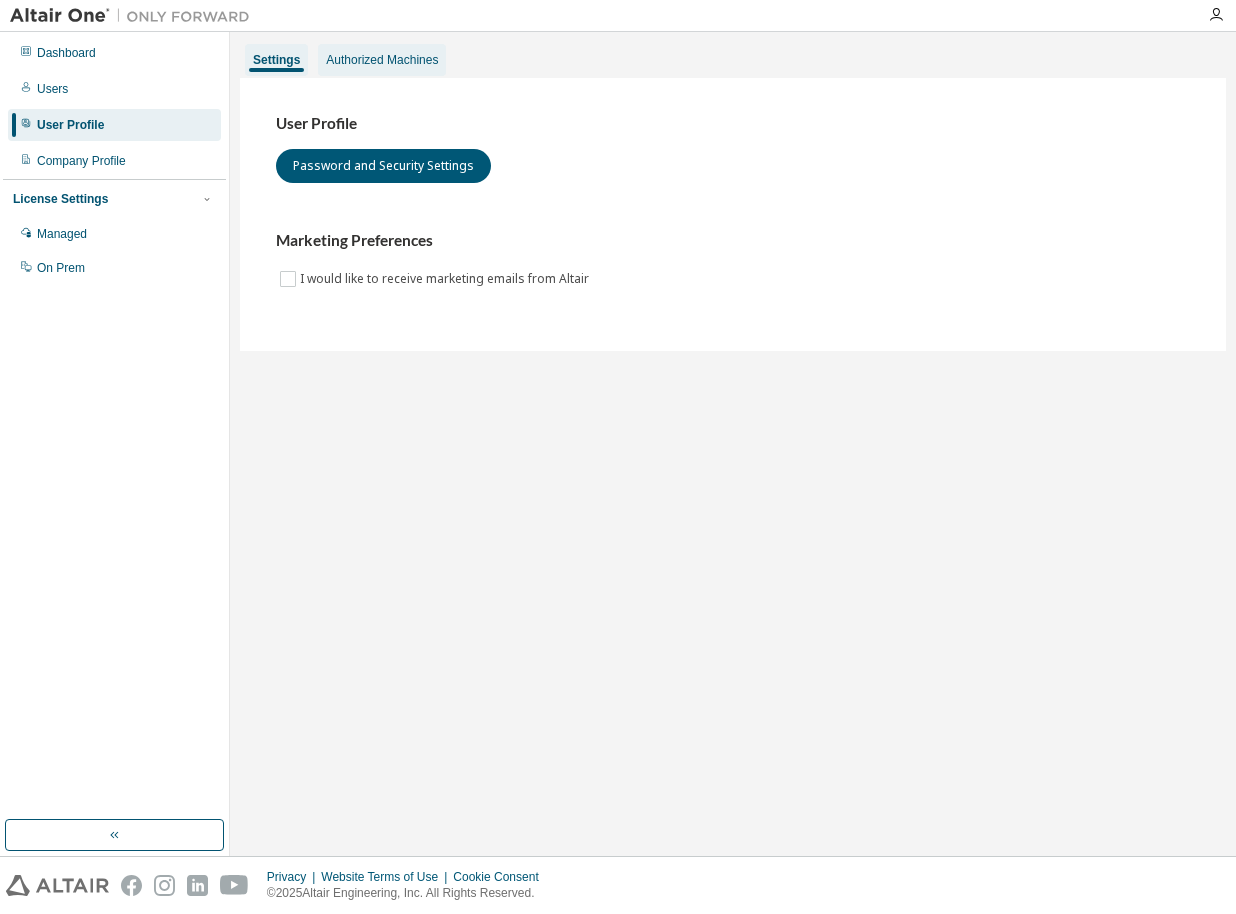 click on "Authorized Machines" at bounding box center [382, 60] 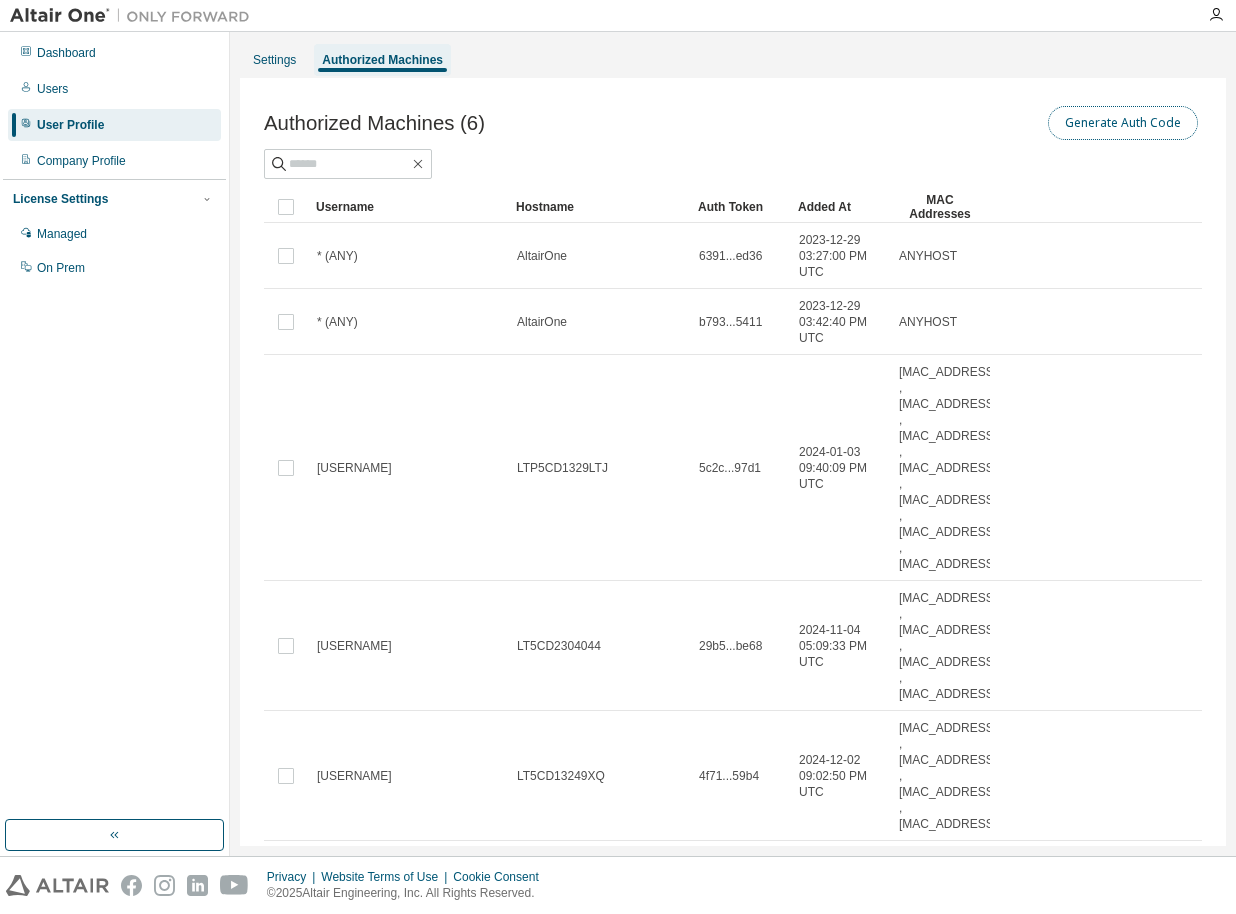 click on "Generate Auth Code" at bounding box center (1123, 123) 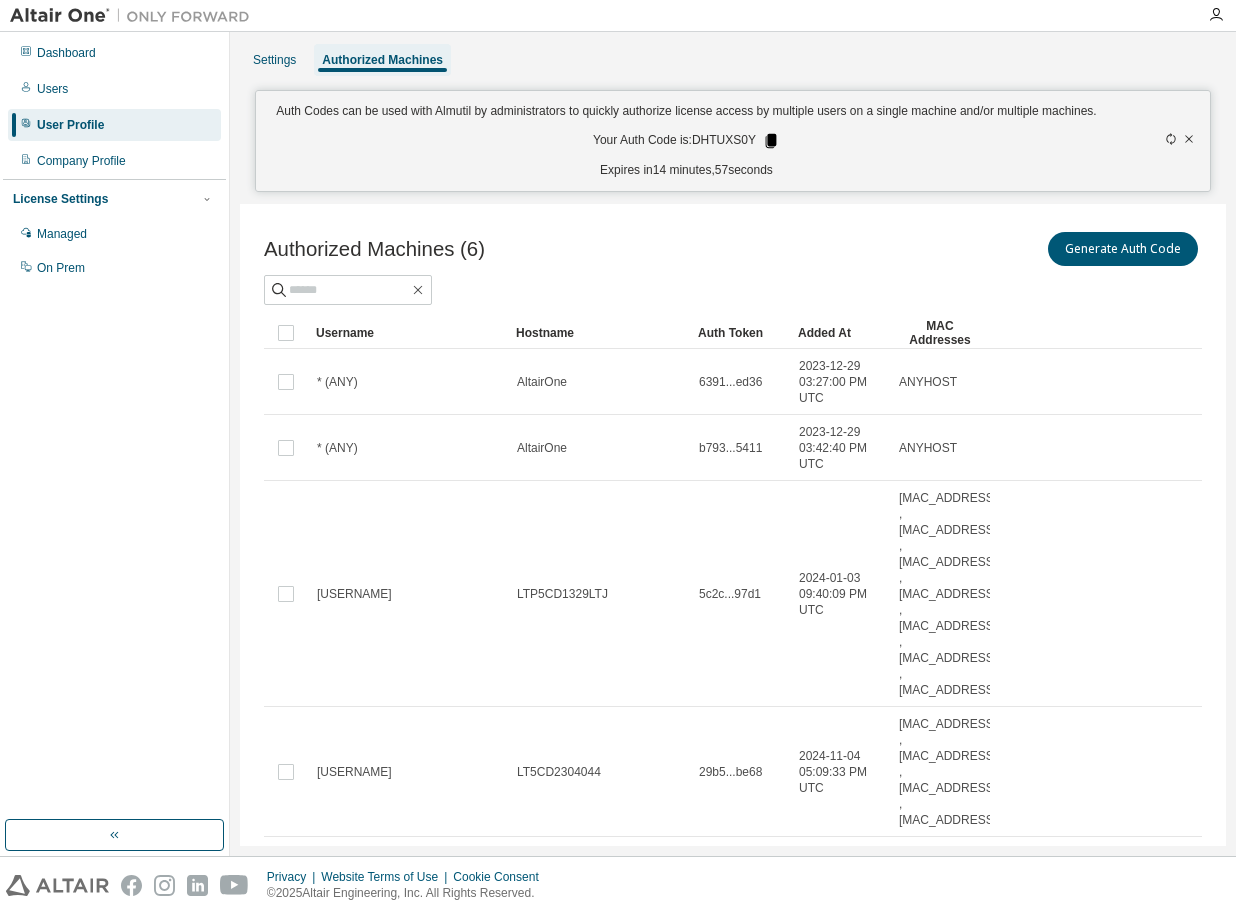 click 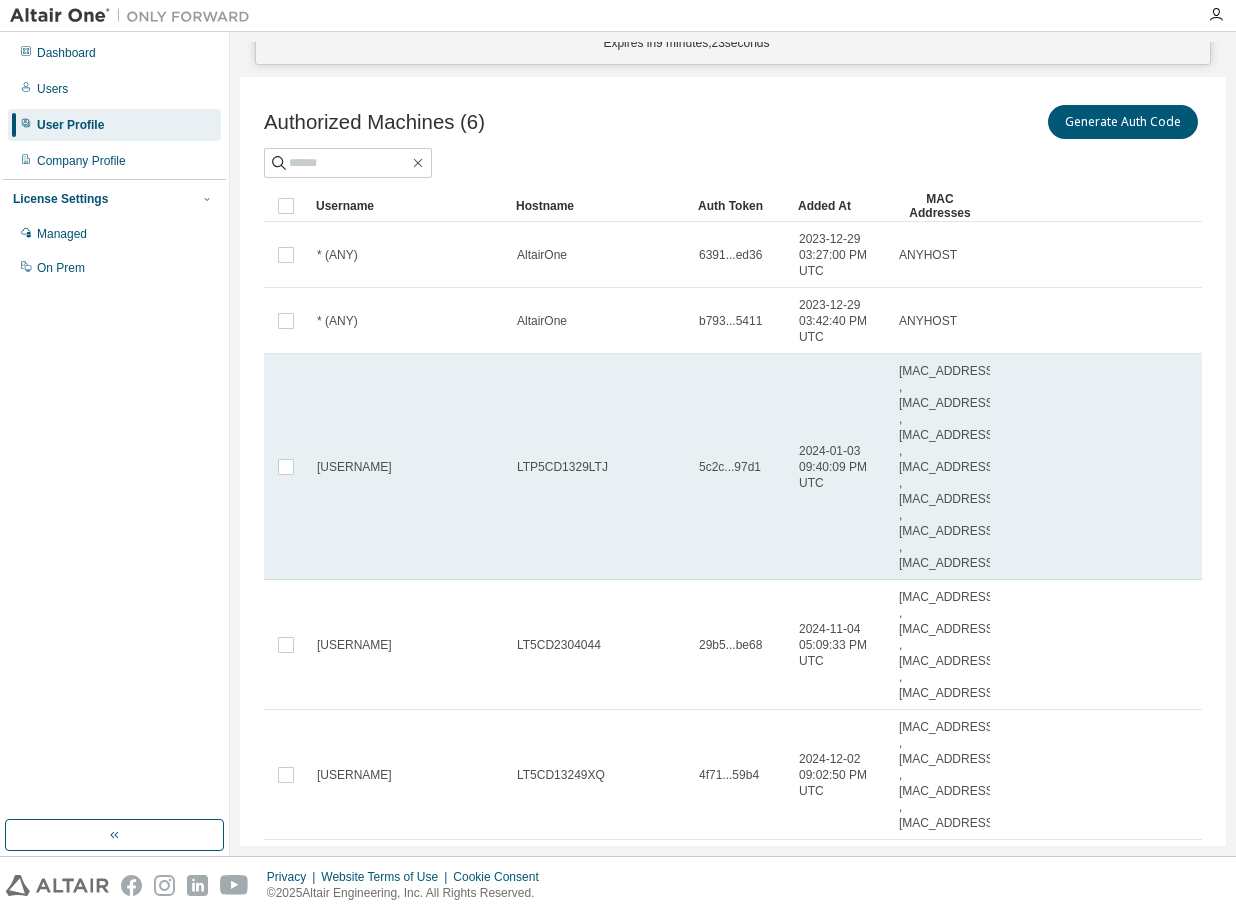 scroll, scrollTop: 0, scrollLeft: 0, axis: both 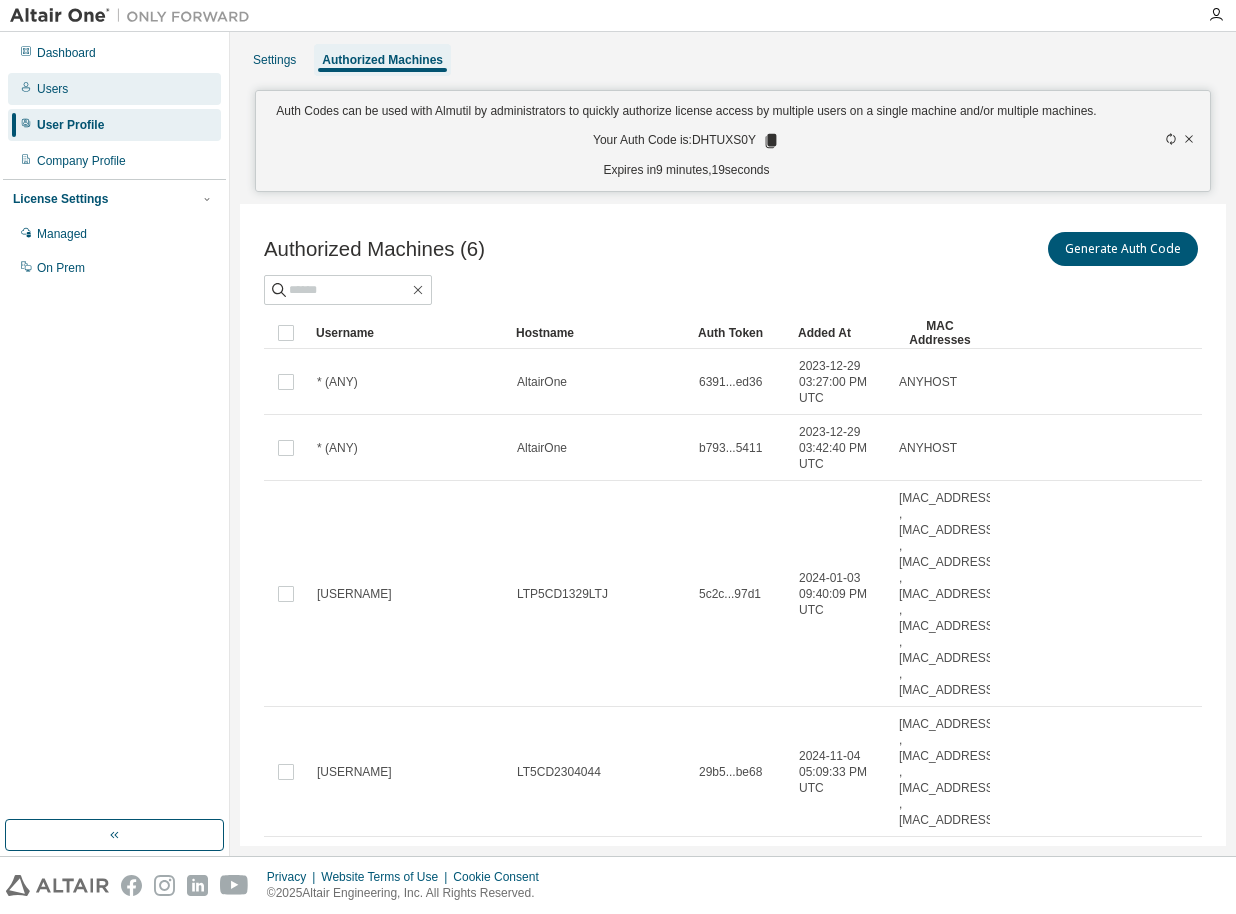 click on "Users" at bounding box center (52, 89) 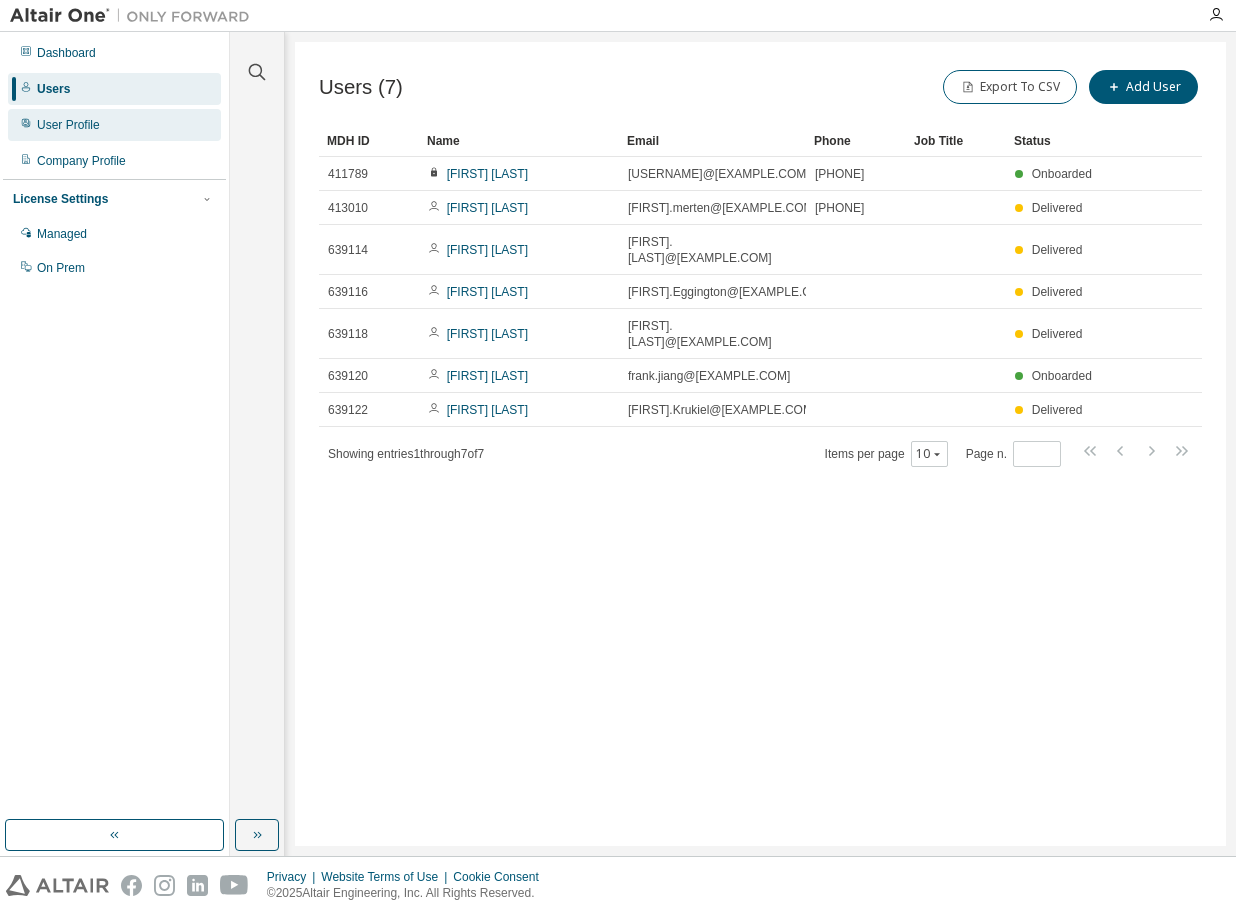 click on "User Profile" at bounding box center (114, 125) 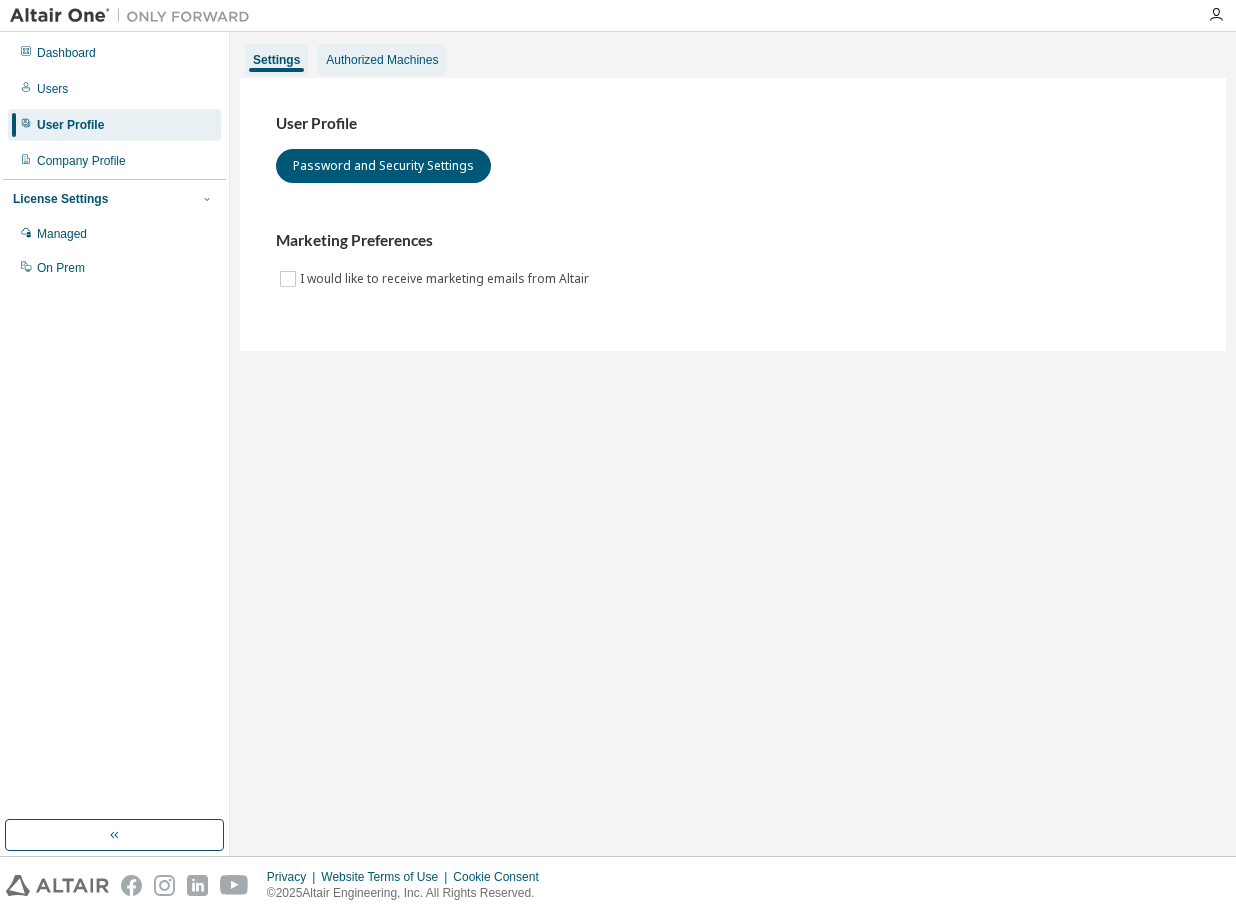 click on "Authorized Machines" at bounding box center [382, 60] 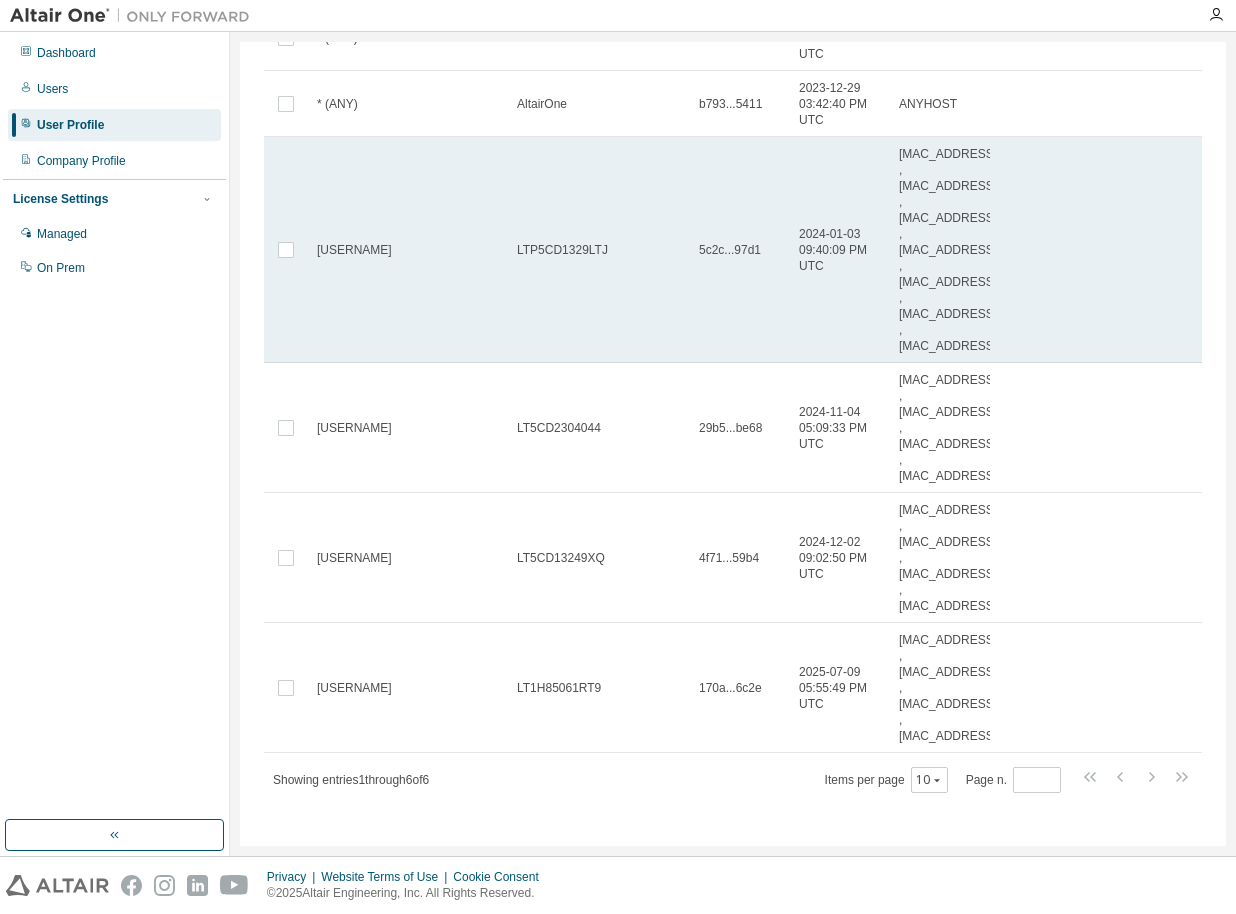 scroll, scrollTop: 0, scrollLeft: 0, axis: both 